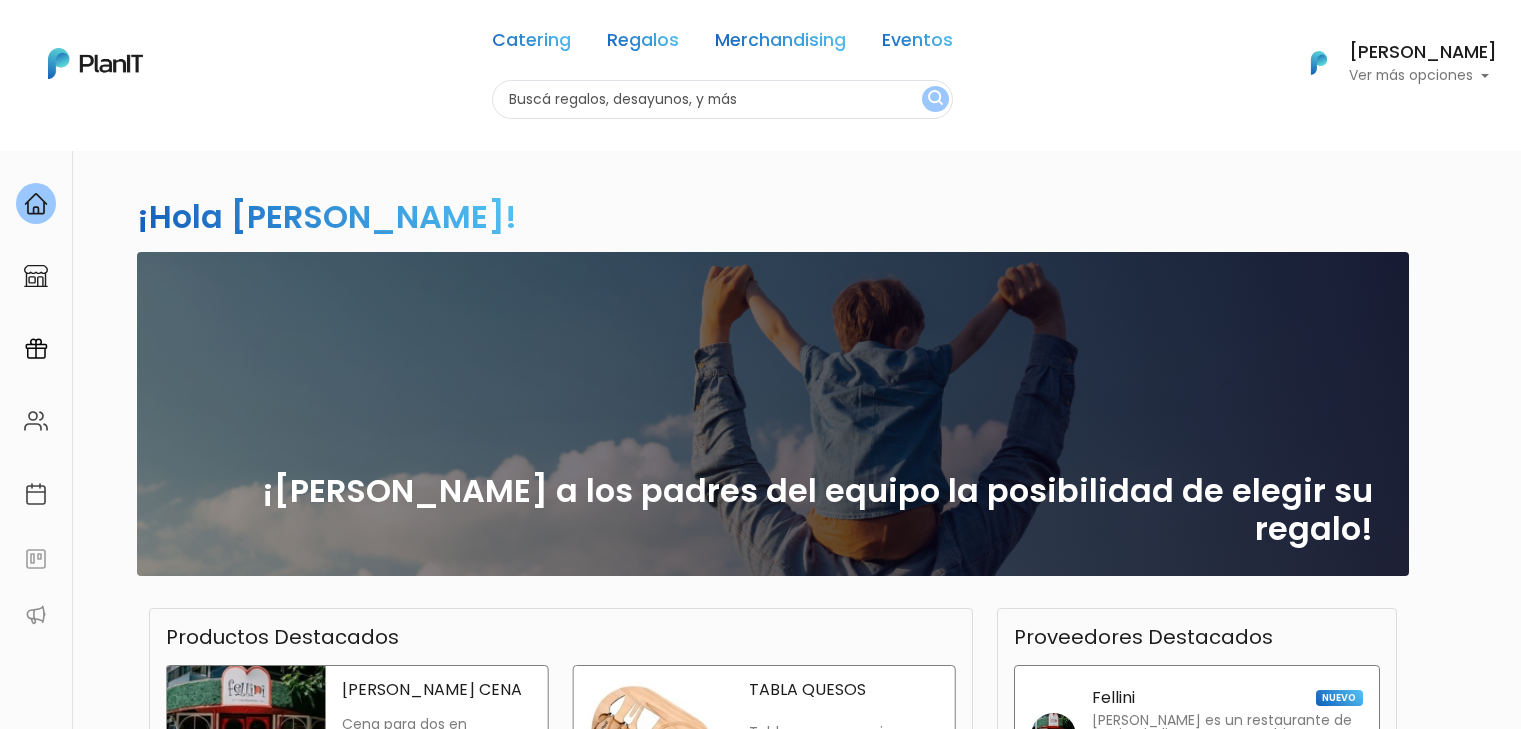 scroll, scrollTop: 0, scrollLeft: 0, axis: both 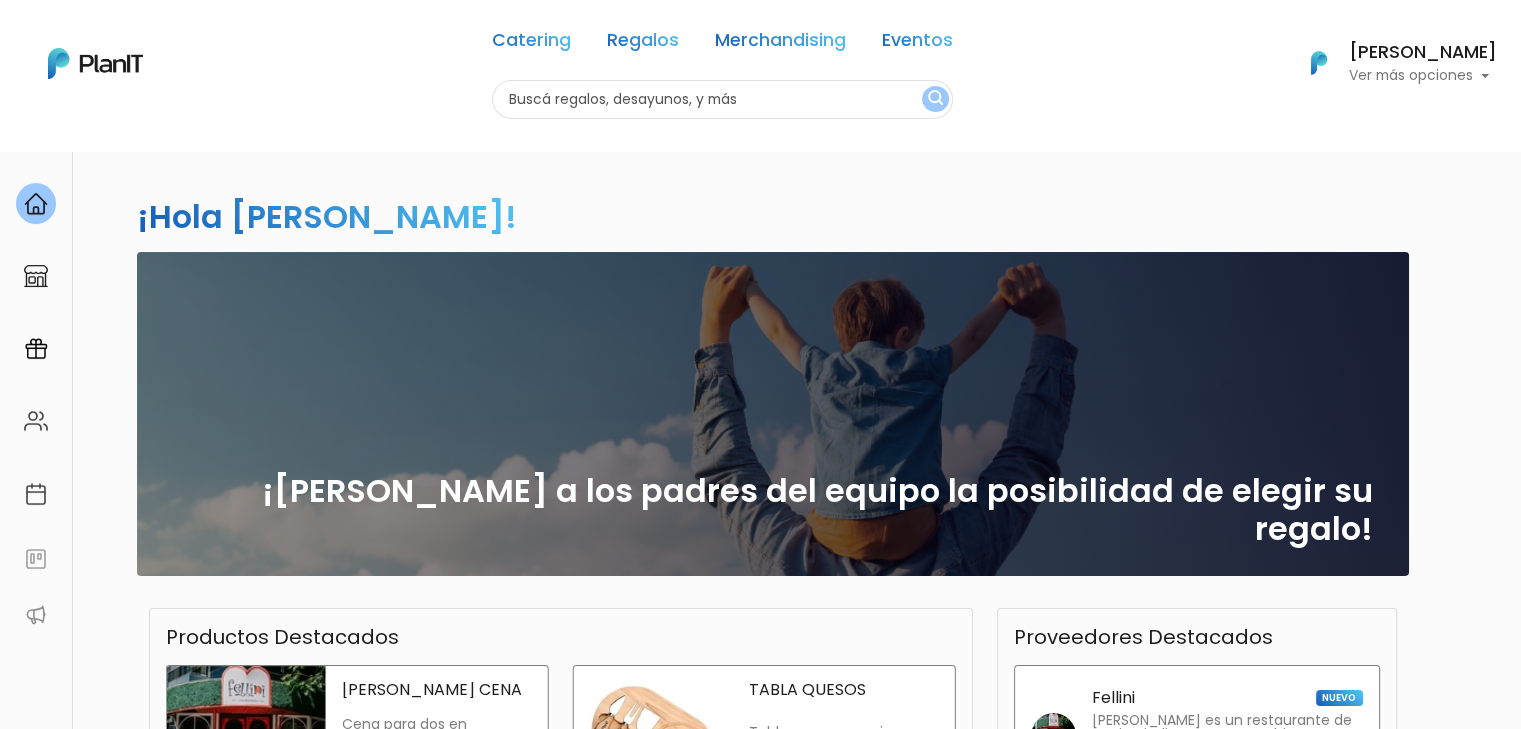 click at bounding box center [722, 99] 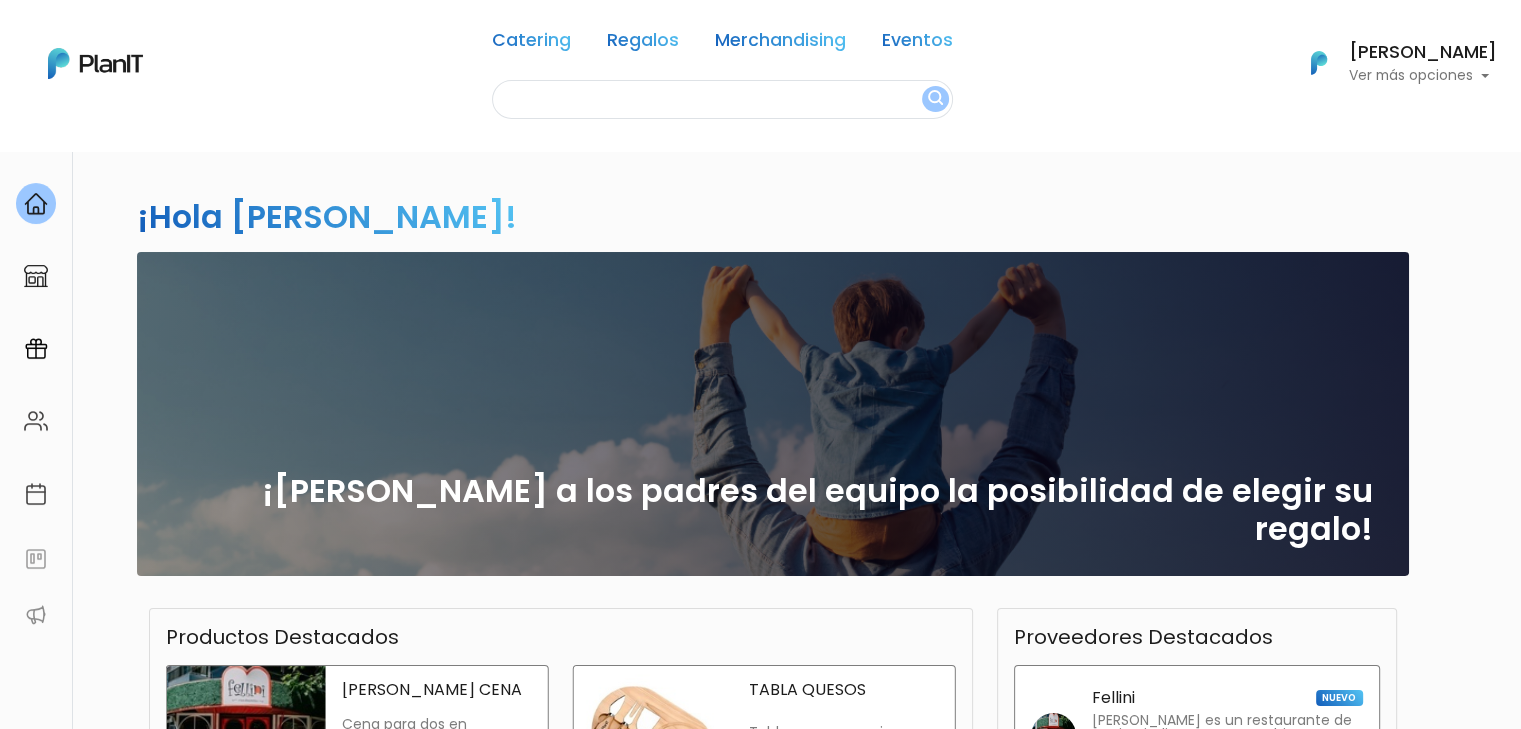 scroll, scrollTop: 0, scrollLeft: 0, axis: both 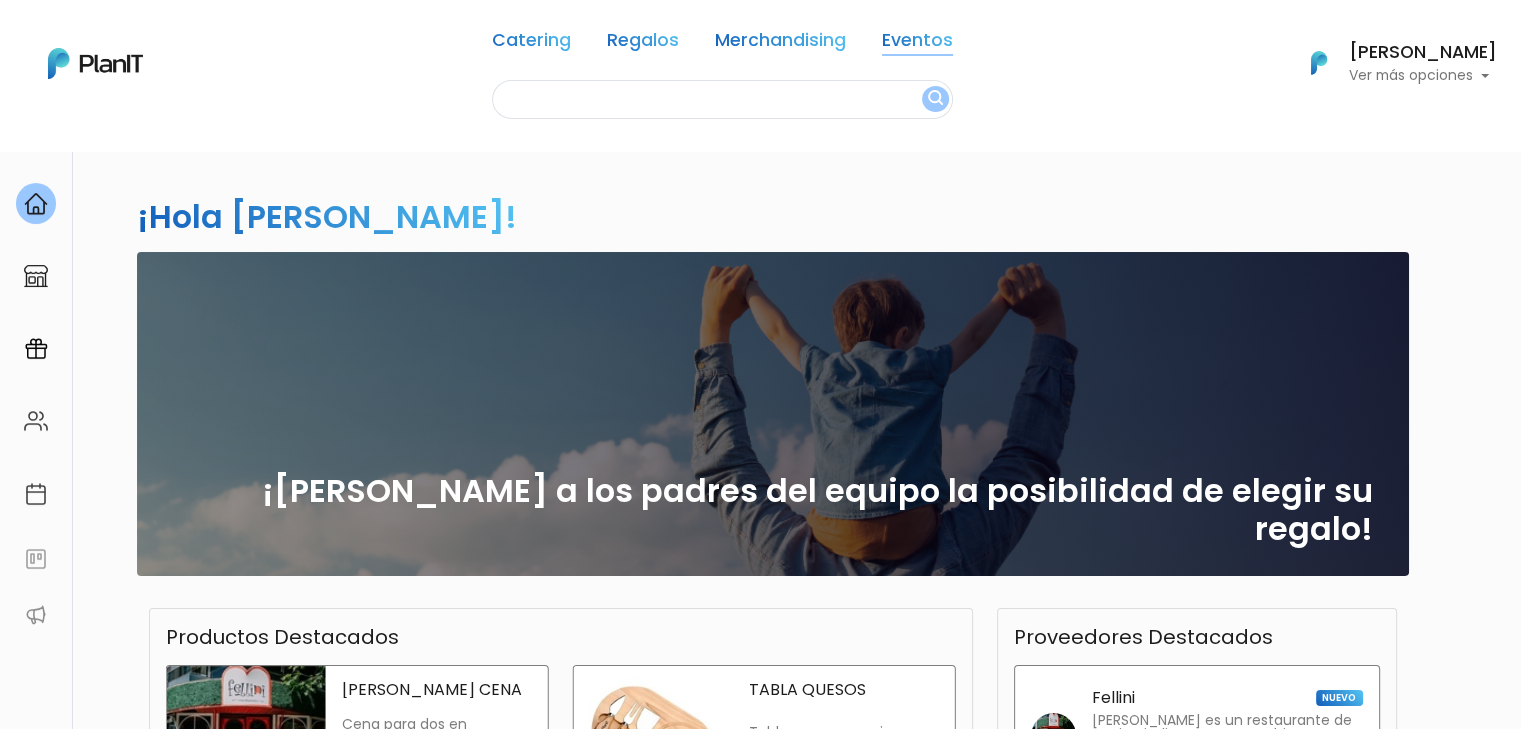 click on "Eventos" at bounding box center (917, 44) 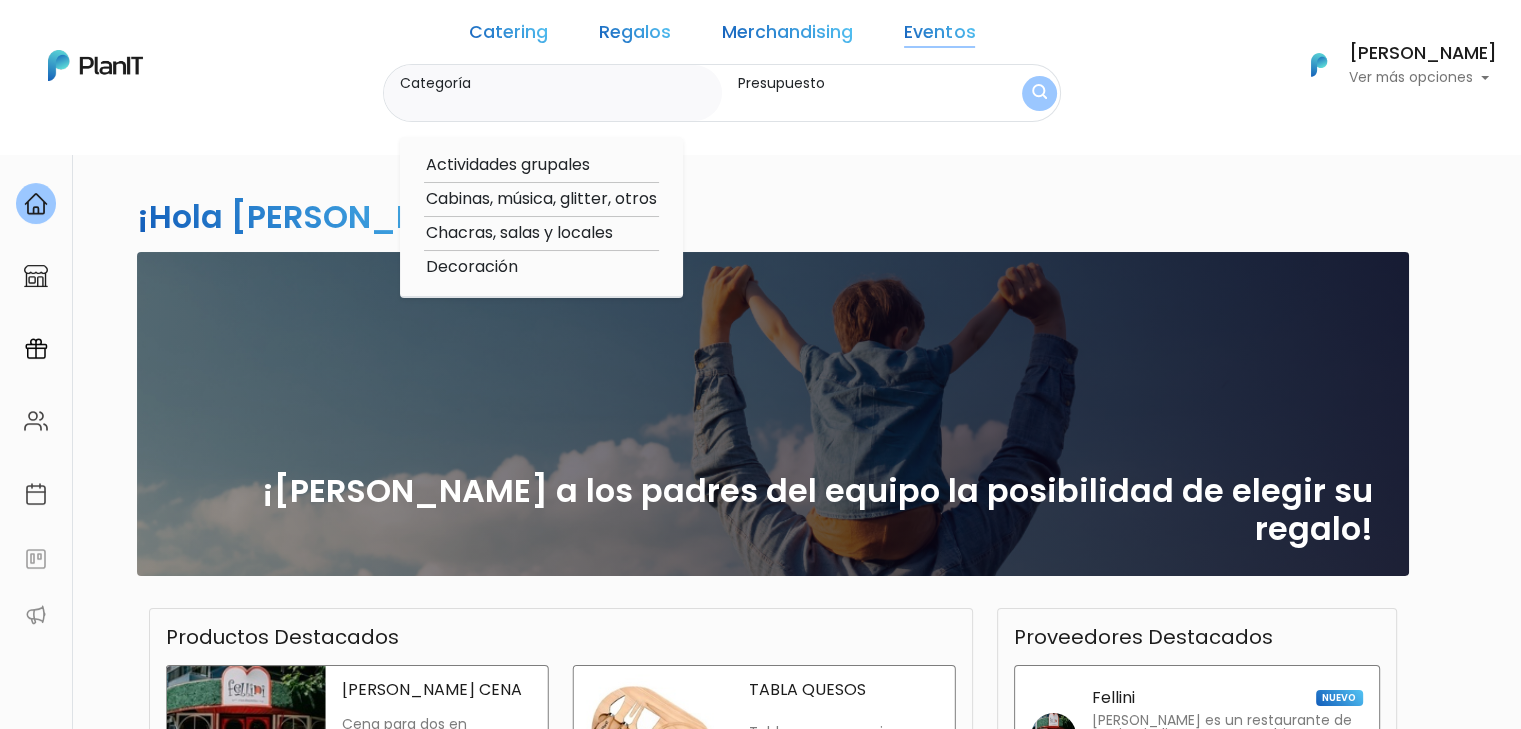 click on "Cabinas, música, glitter, otros" at bounding box center [541, 199] 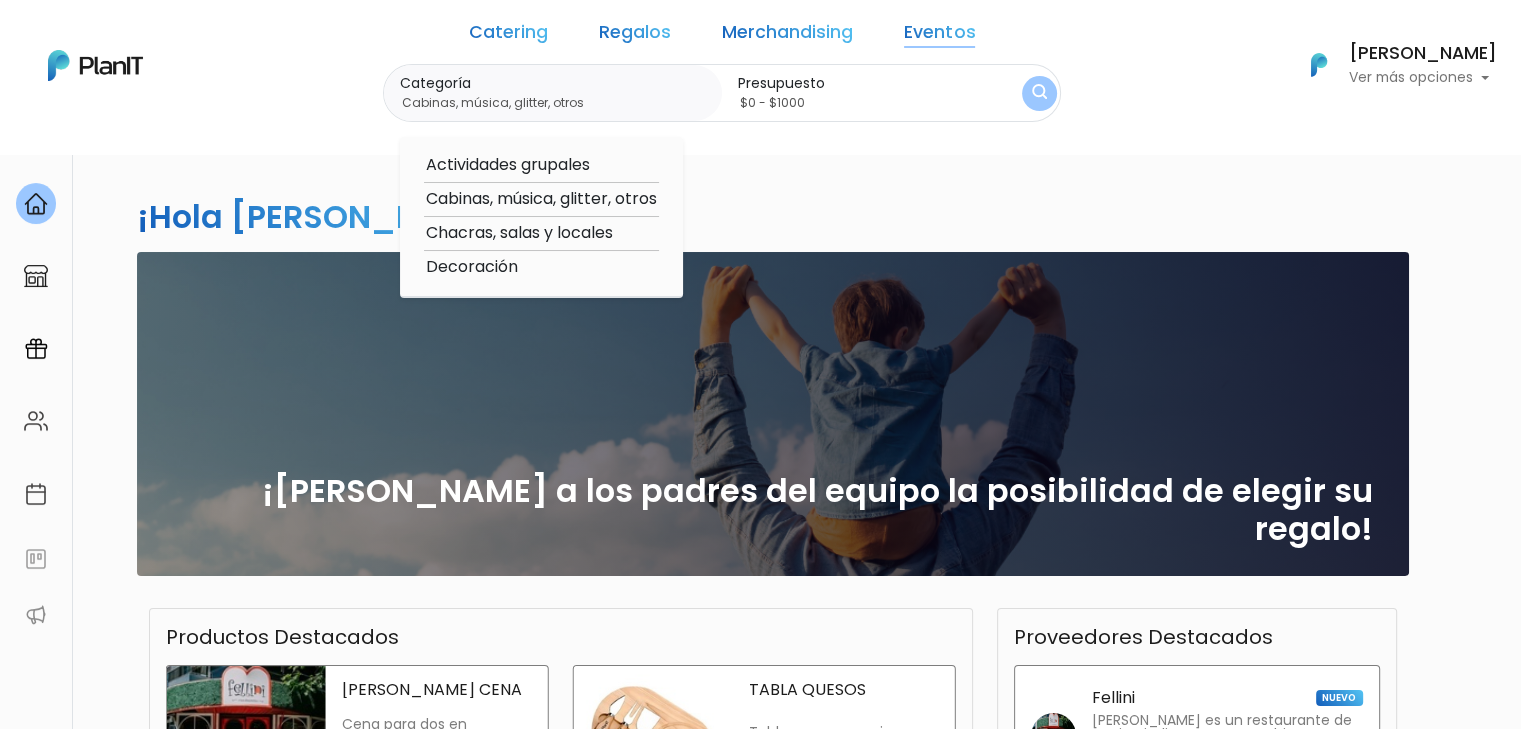scroll, scrollTop: 0, scrollLeft: 0, axis: both 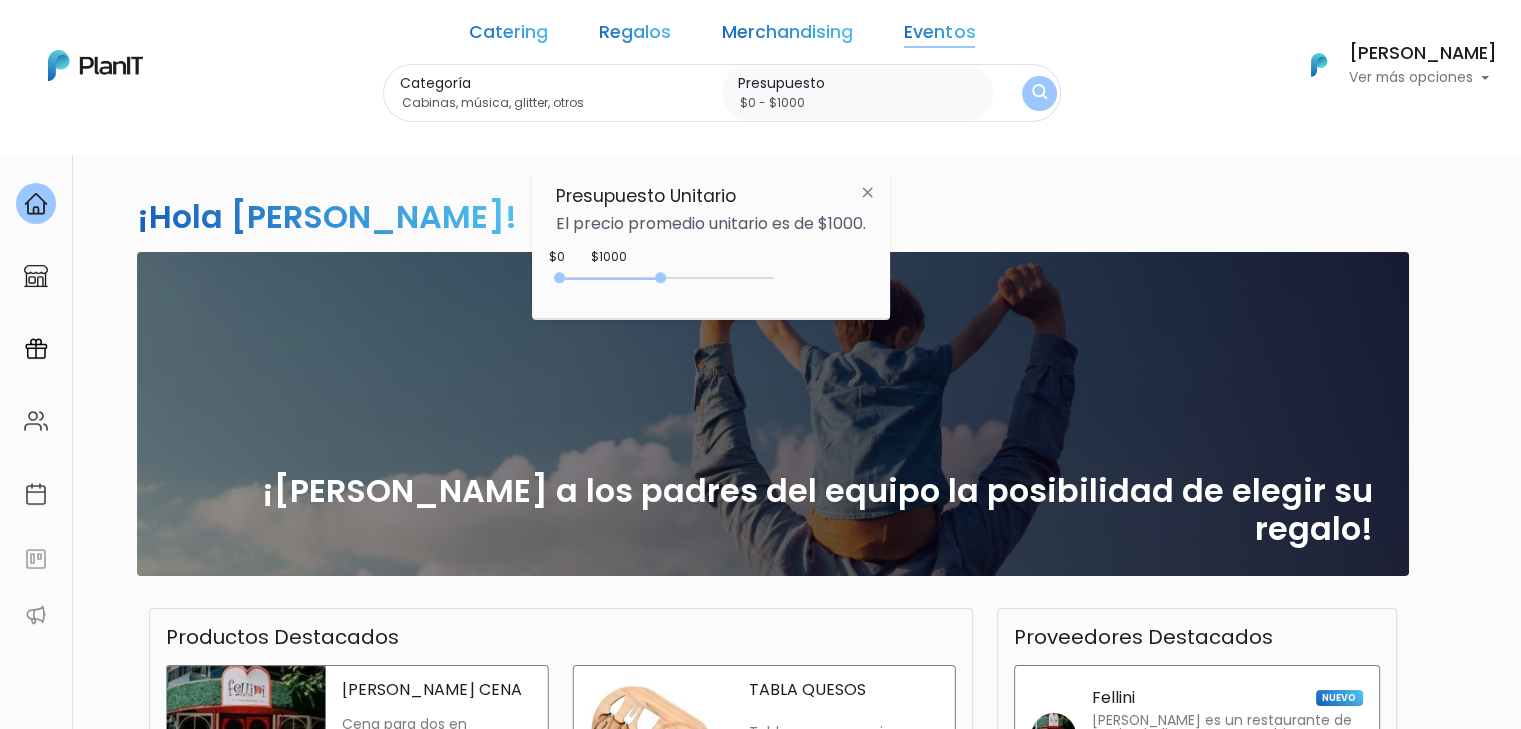 click on "0 : 2400 0 2400" at bounding box center (669, 282) 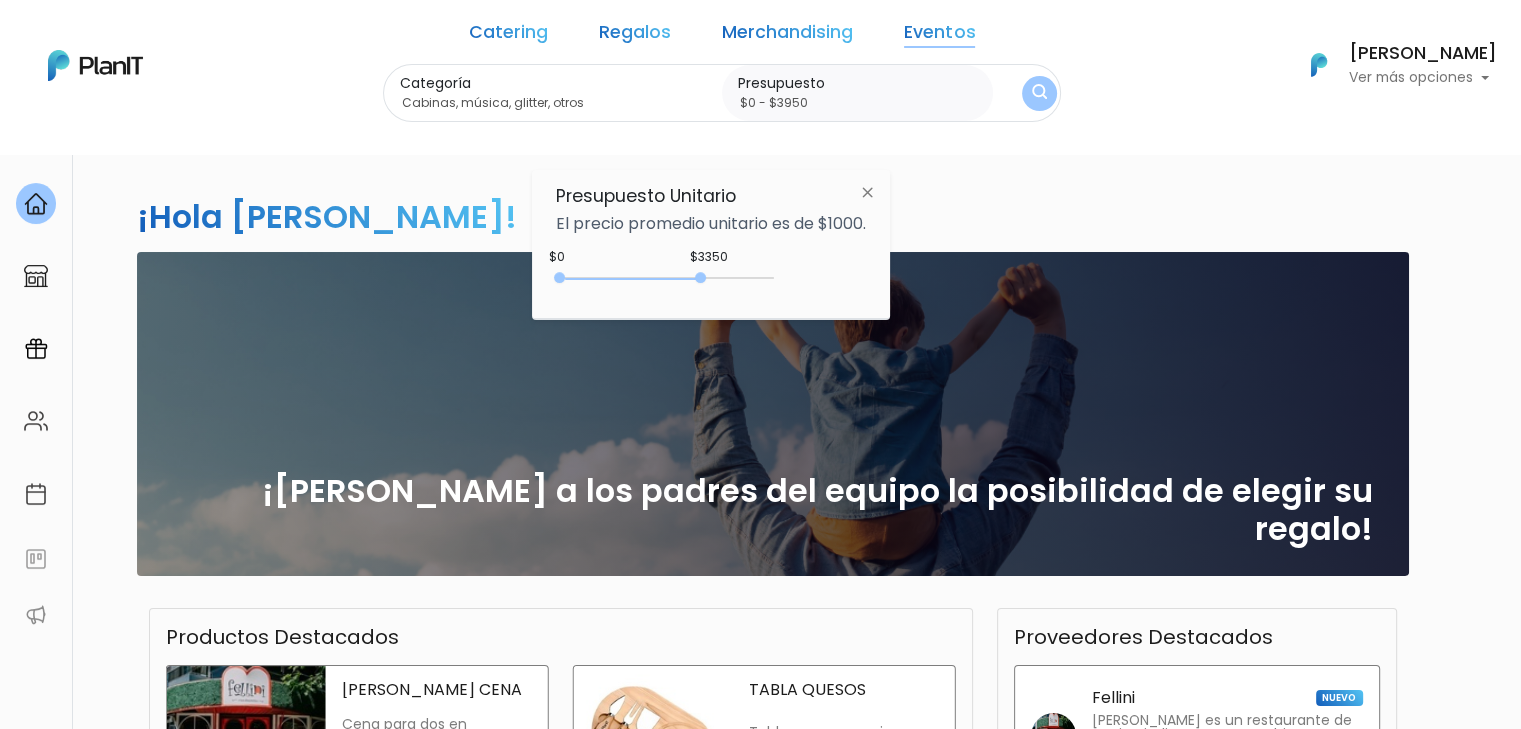 drag, startPoint x: 670, startPoint y: 283, endPoint x: 800, endPoint y: 279, distance: 130.06152 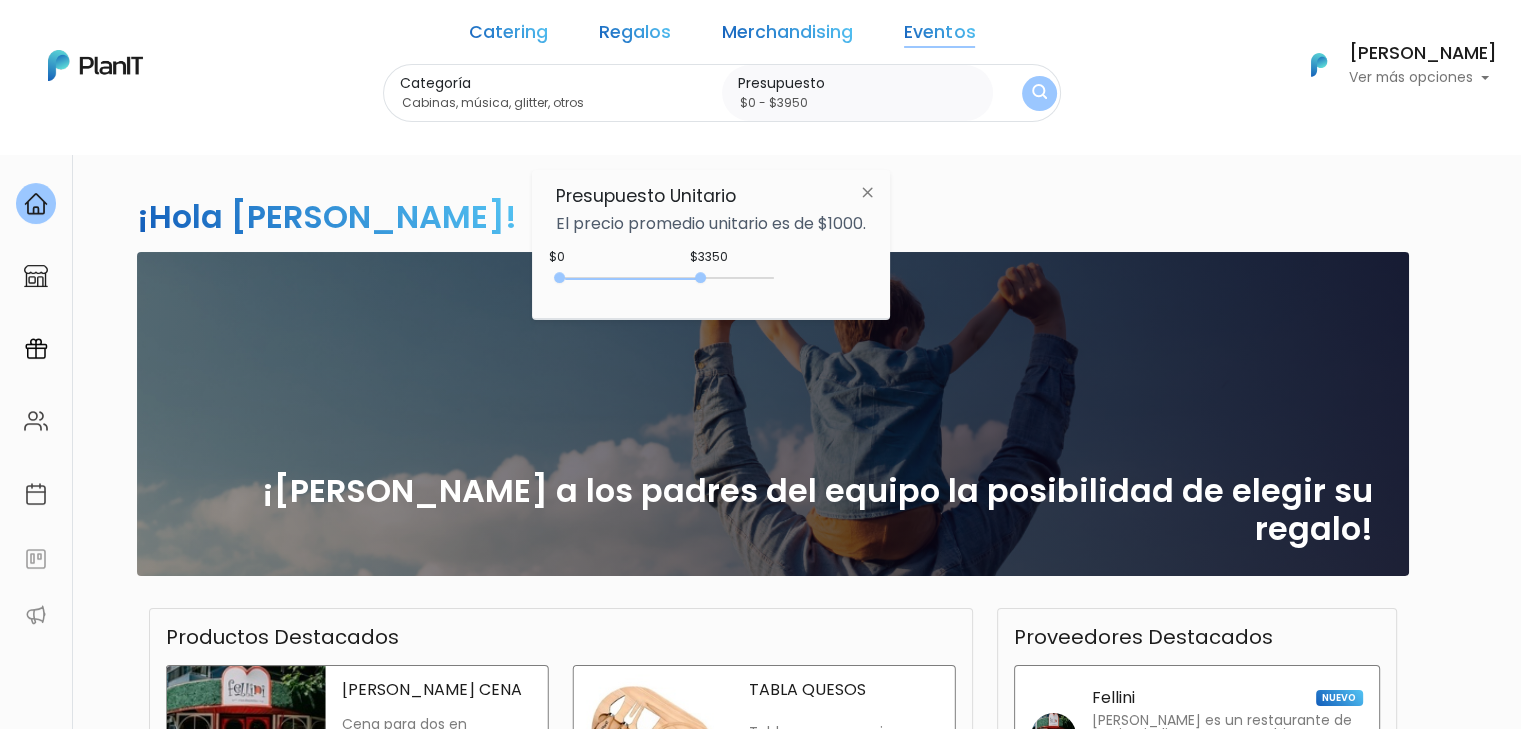 click on "0 : 3350 0 3350" at bounding box center (669, 282) 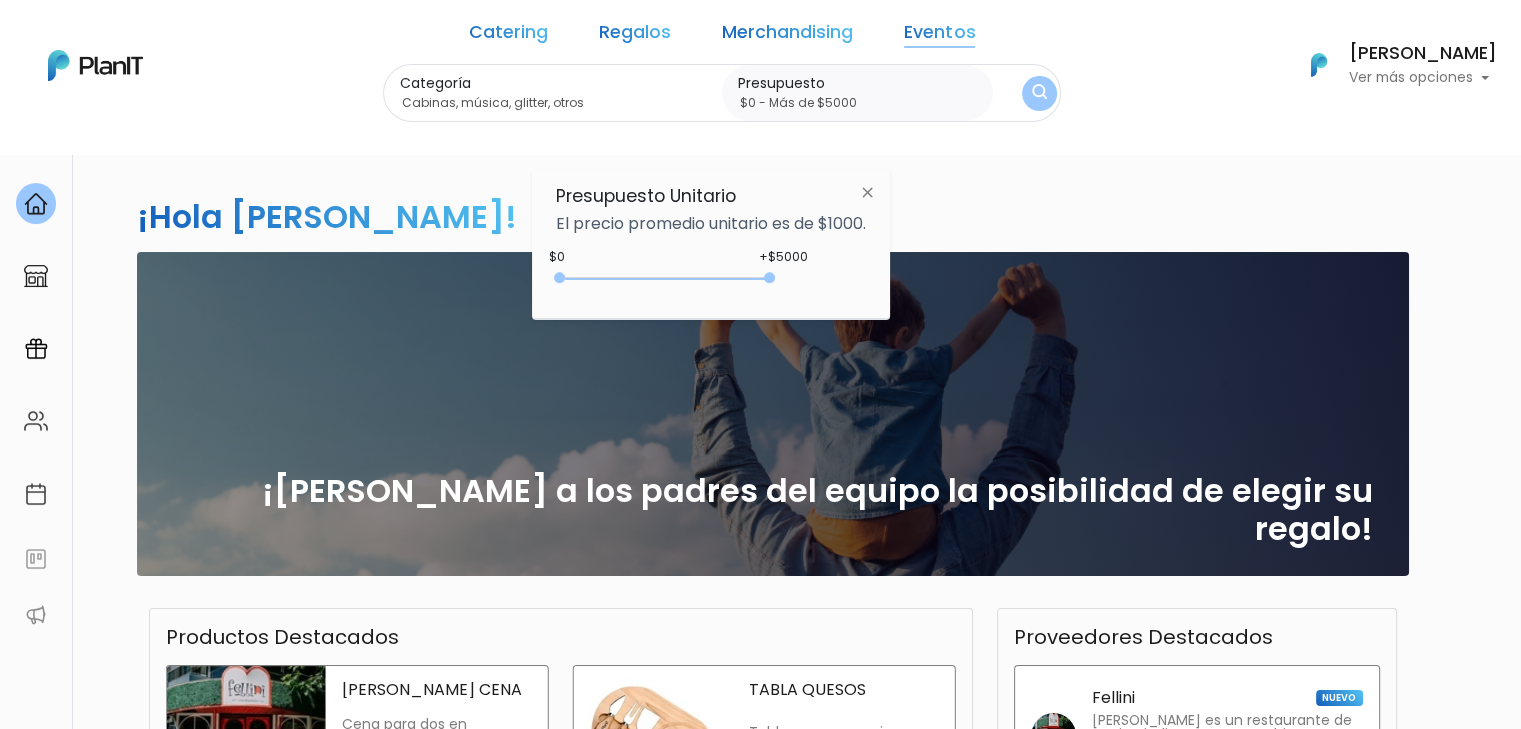 drag, startPoint x: 734, startPoint y: 273, endPoint x: 820, endPoint y: 272, distance: 86.00581 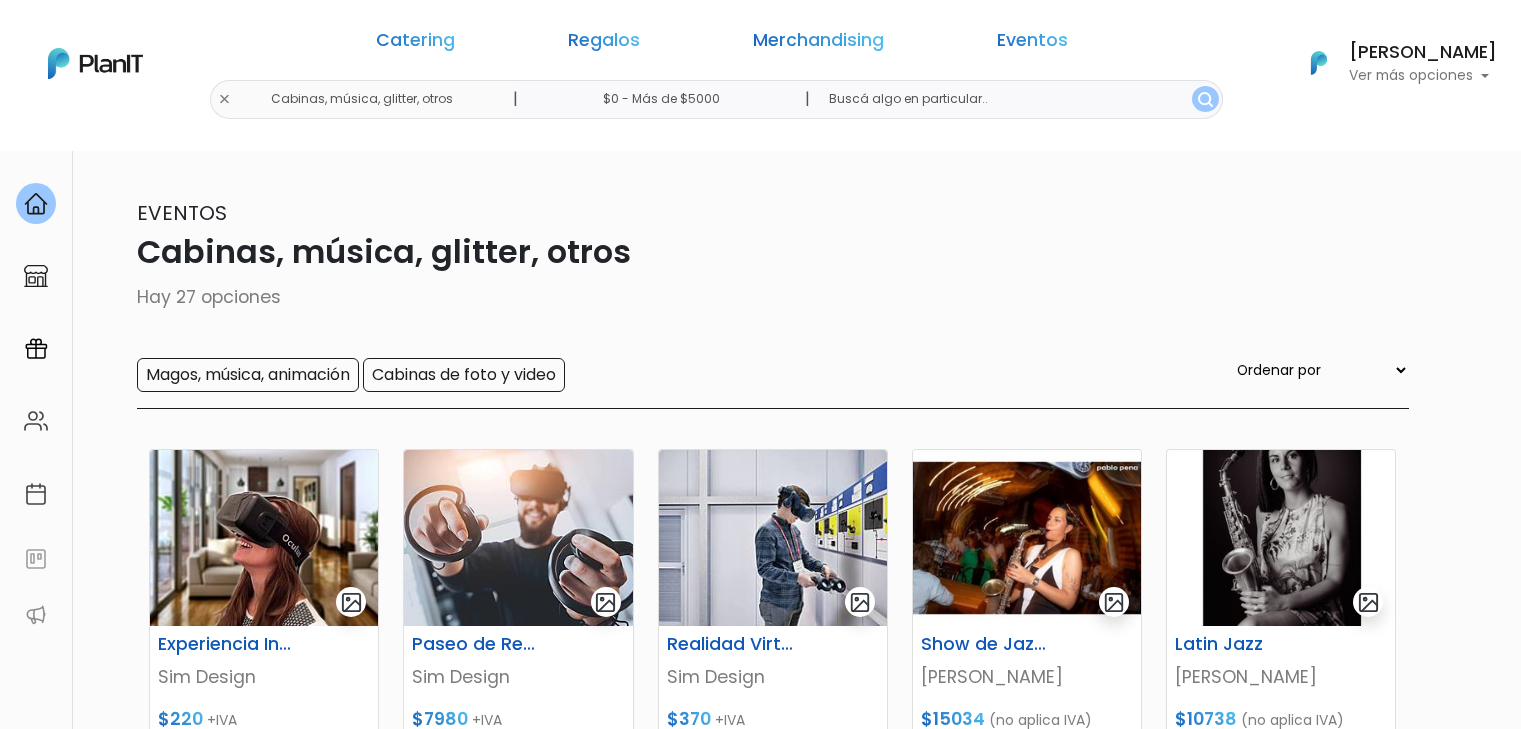 scroll, scrollTop: 0, scrollLeft: 0, axis: both 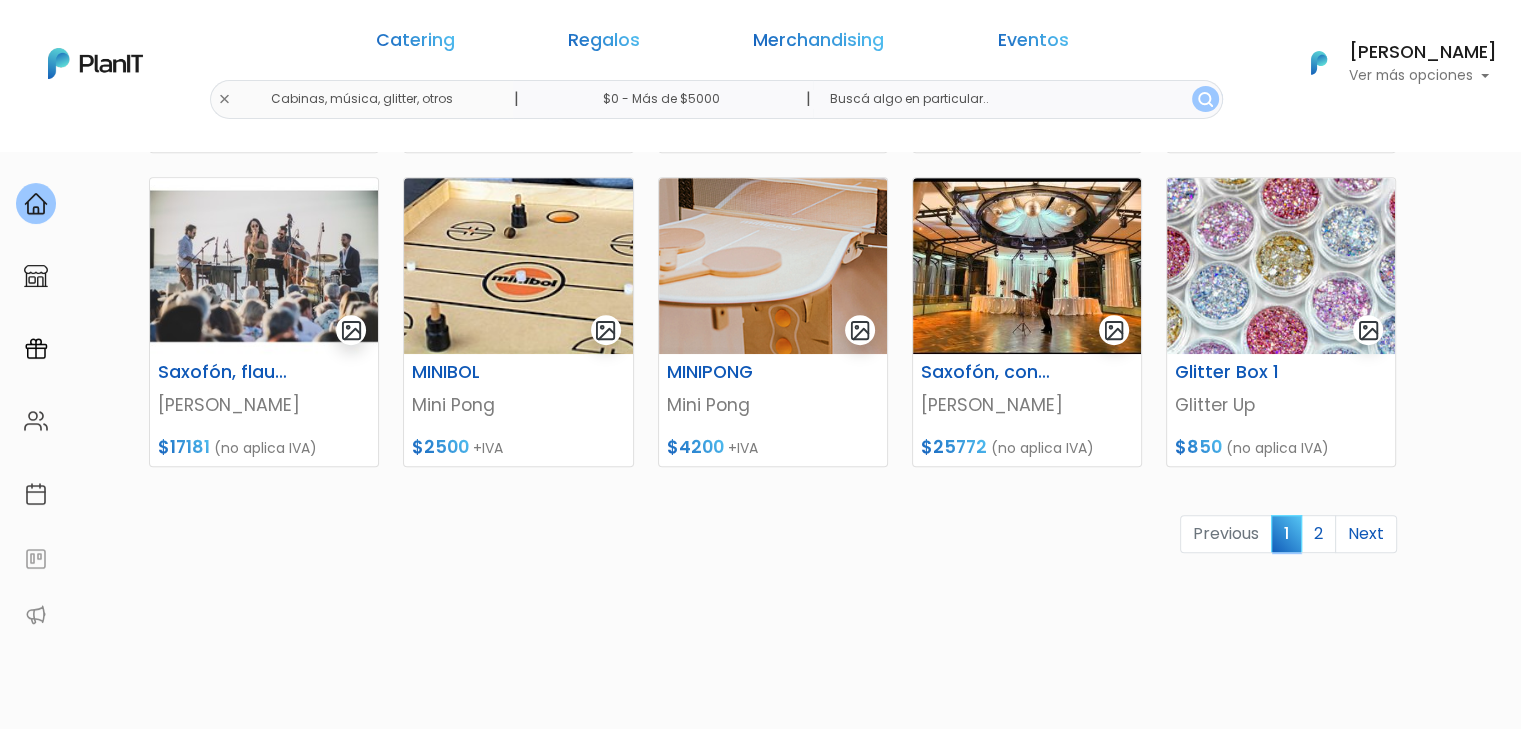 click on "keyboard_arrow_down" at bounding box center (1446, 1917) 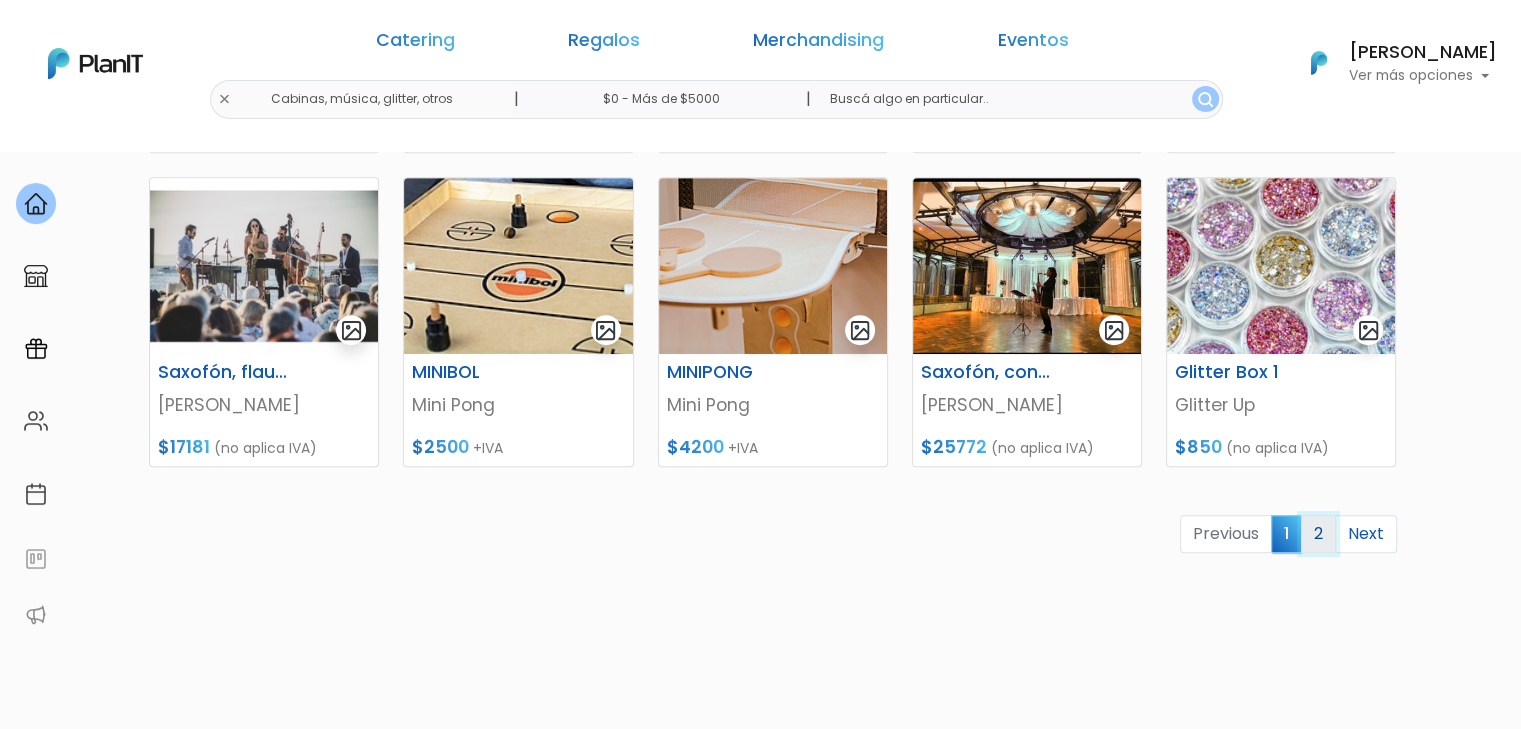 click on "2" at bounding box center [1318, 534] 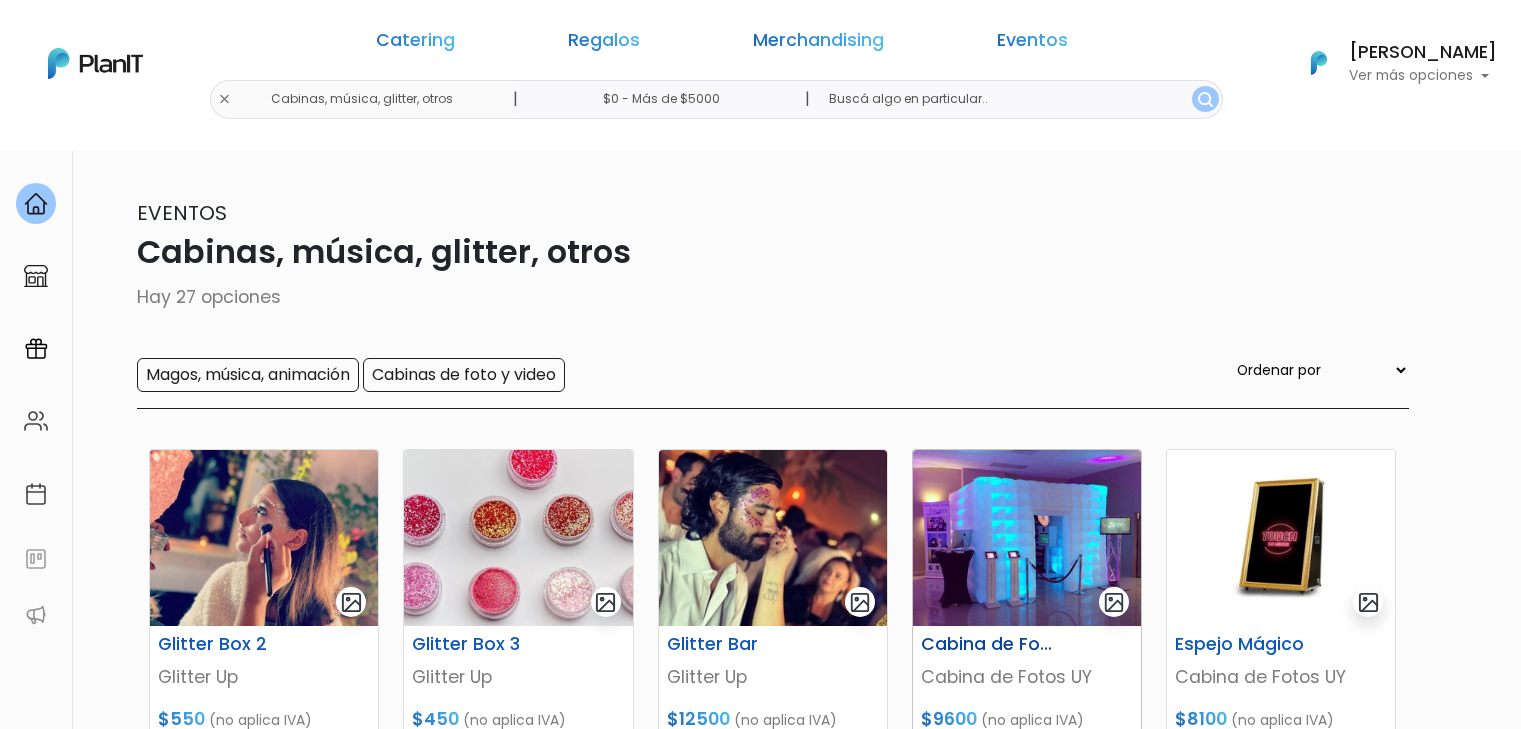 scroll, scrollTop: 0, scrollLeft: 0, axis: both 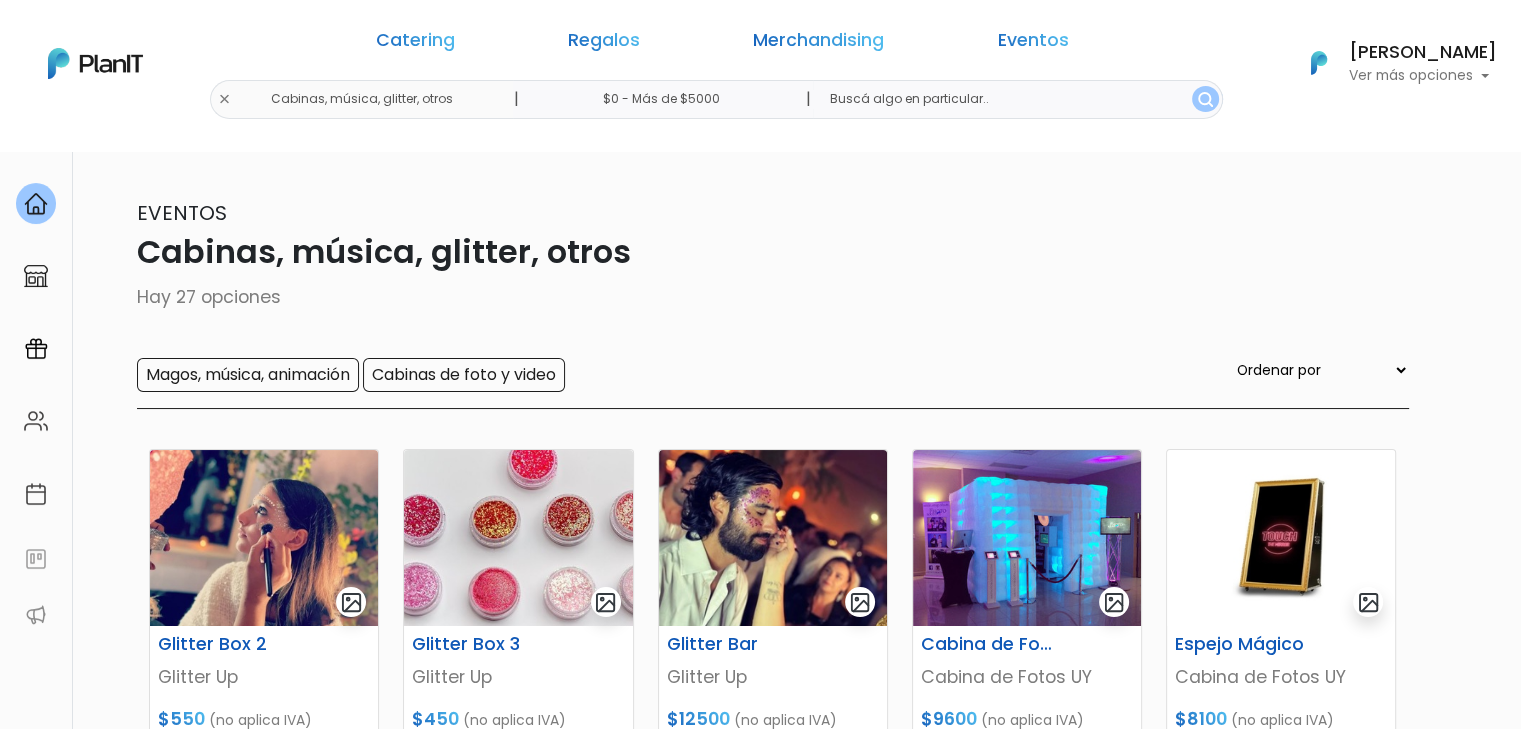 click on "Catering
Regalos
Merchandising
Eventos" at bounding box center [722, 44] 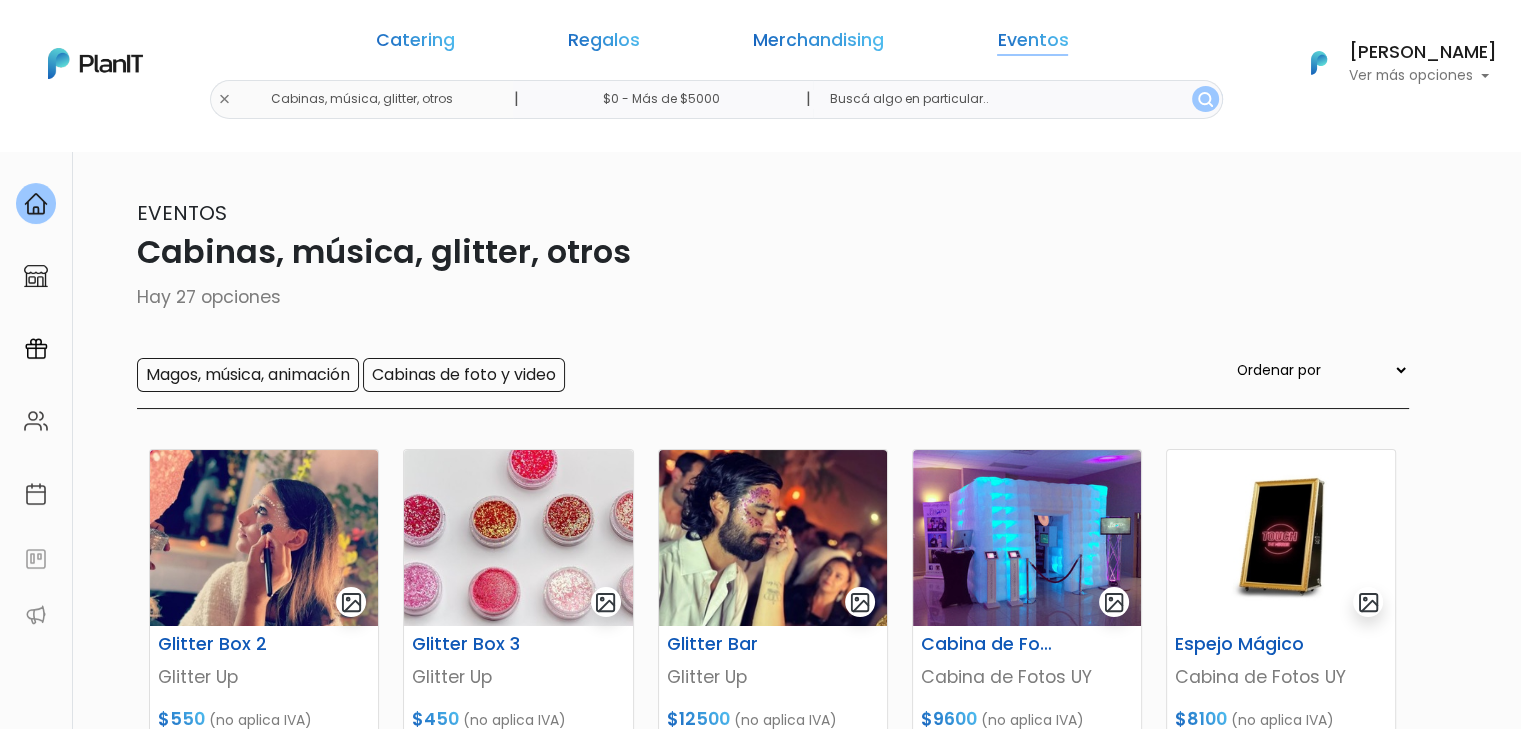 click on "Eventos" at bounding box center (1032, 44) 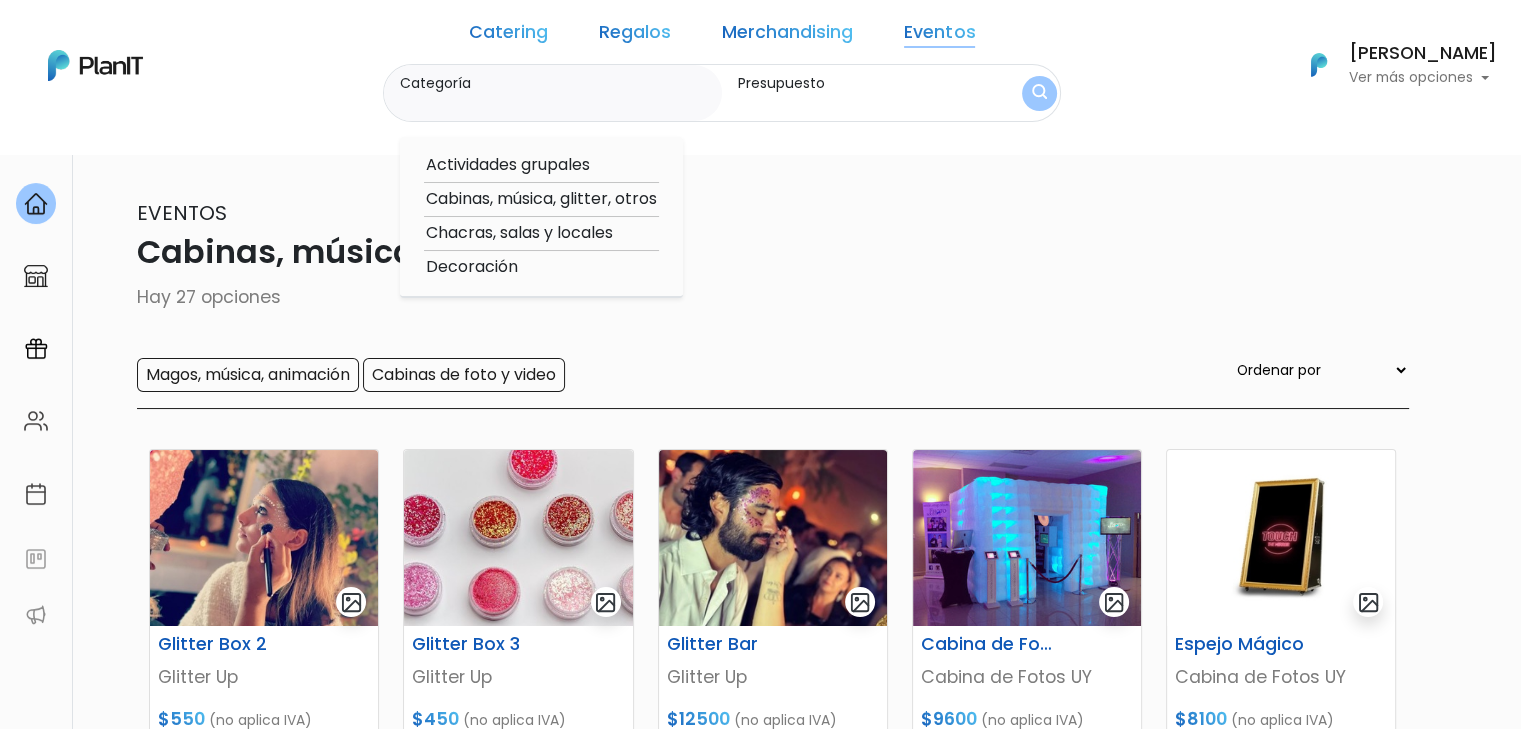 click on "Categoría
Actividades grupales Cabinas, música, glitter, otros Chacras, salas y locales Decoración" at bounding box center (553, 93) 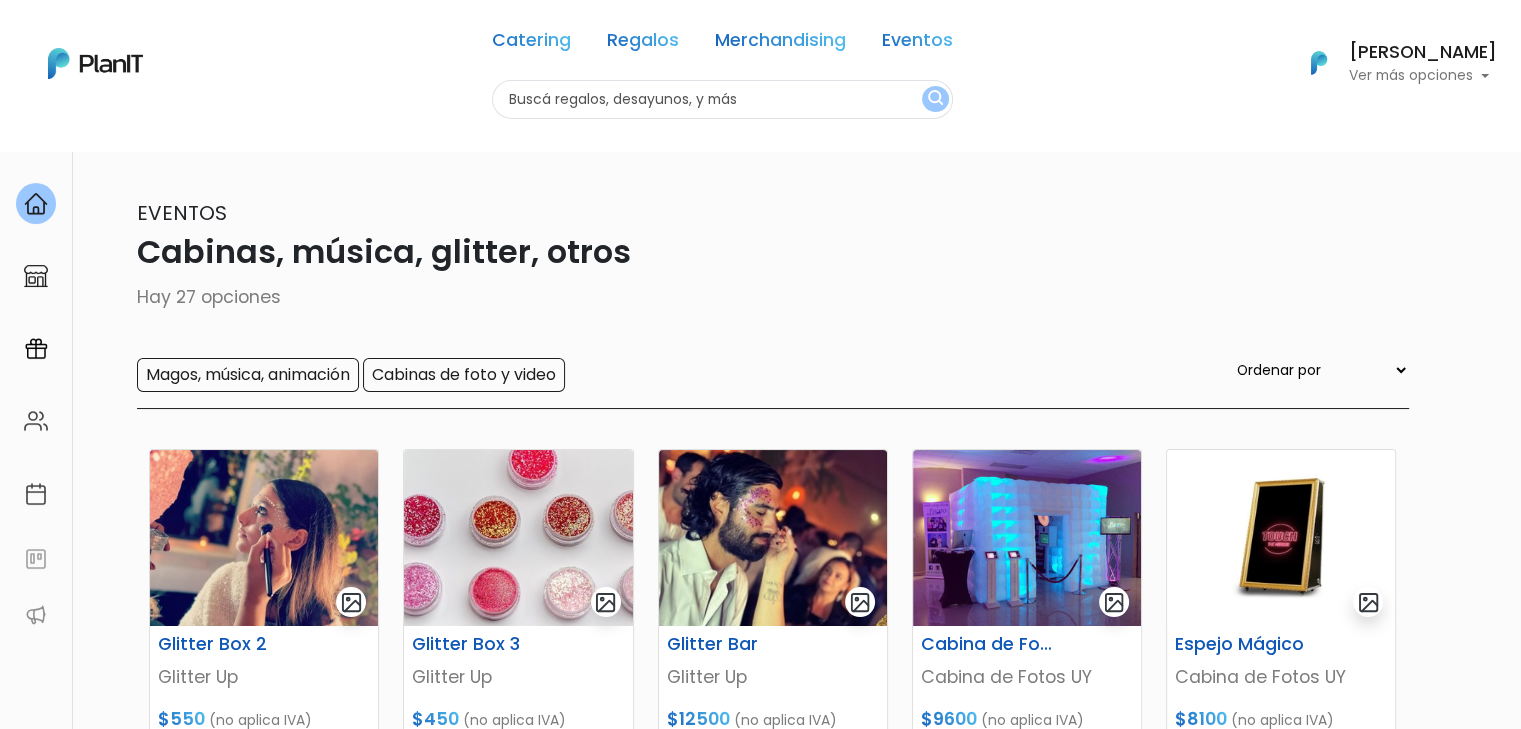 click on "Catering
Regalos
Merchandising
Eventos
Cabinas, música, glitter, otros
|
$0 - Más de $5000
|
Catering
Regalos
Merchandising
Eventos
Categoría" at bounding box center (760, 63) 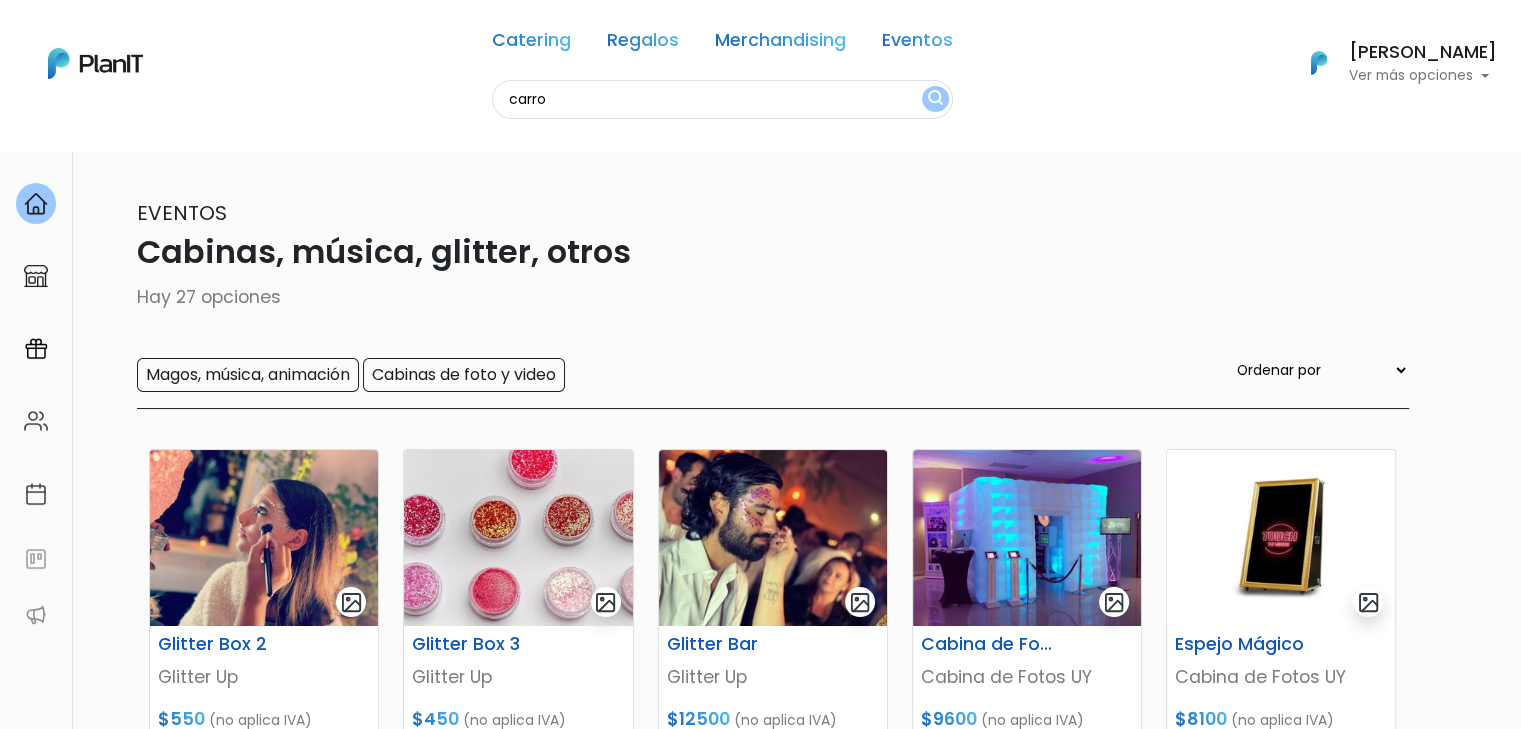 type on "carro" 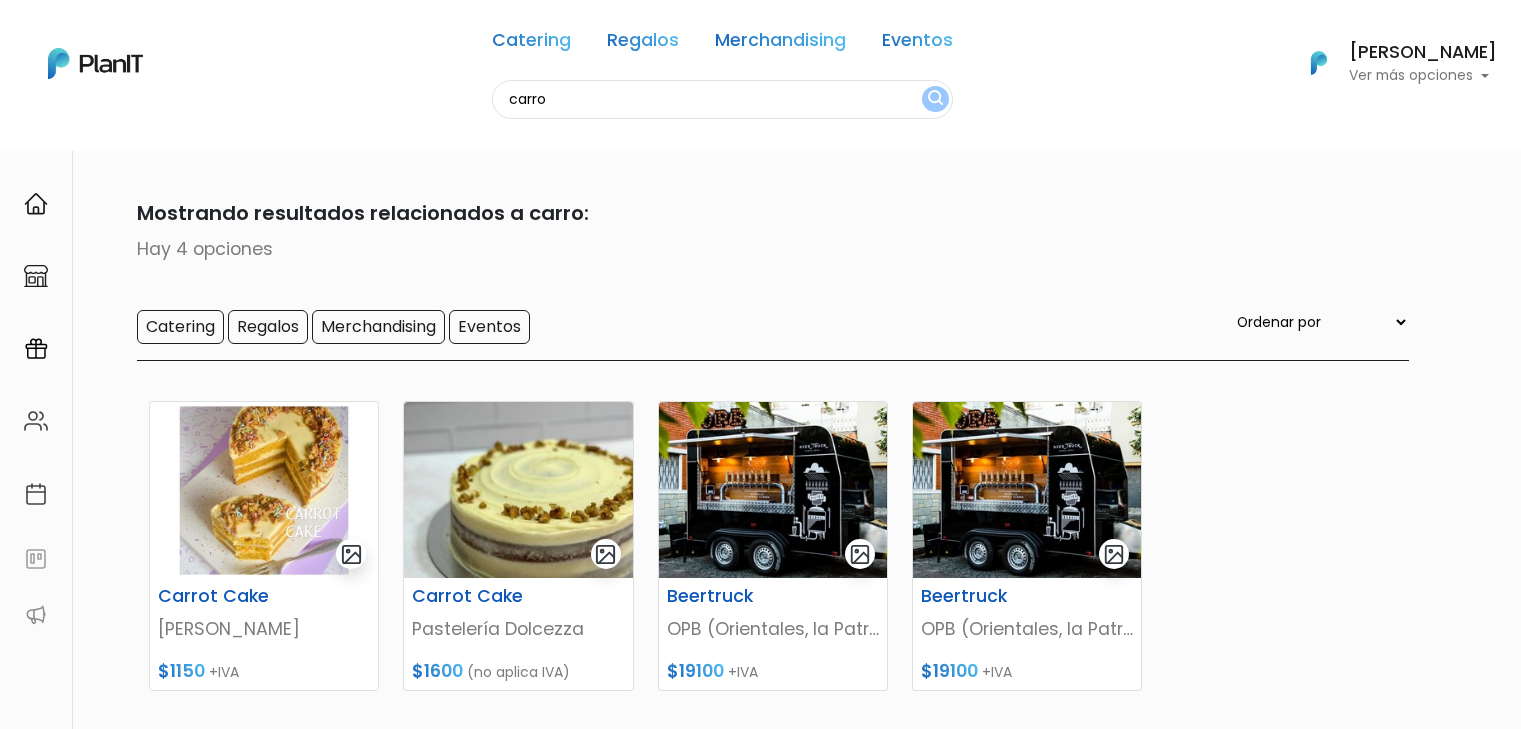 scroll, scrollTop: 0, scrollLeft: 0, axis: both 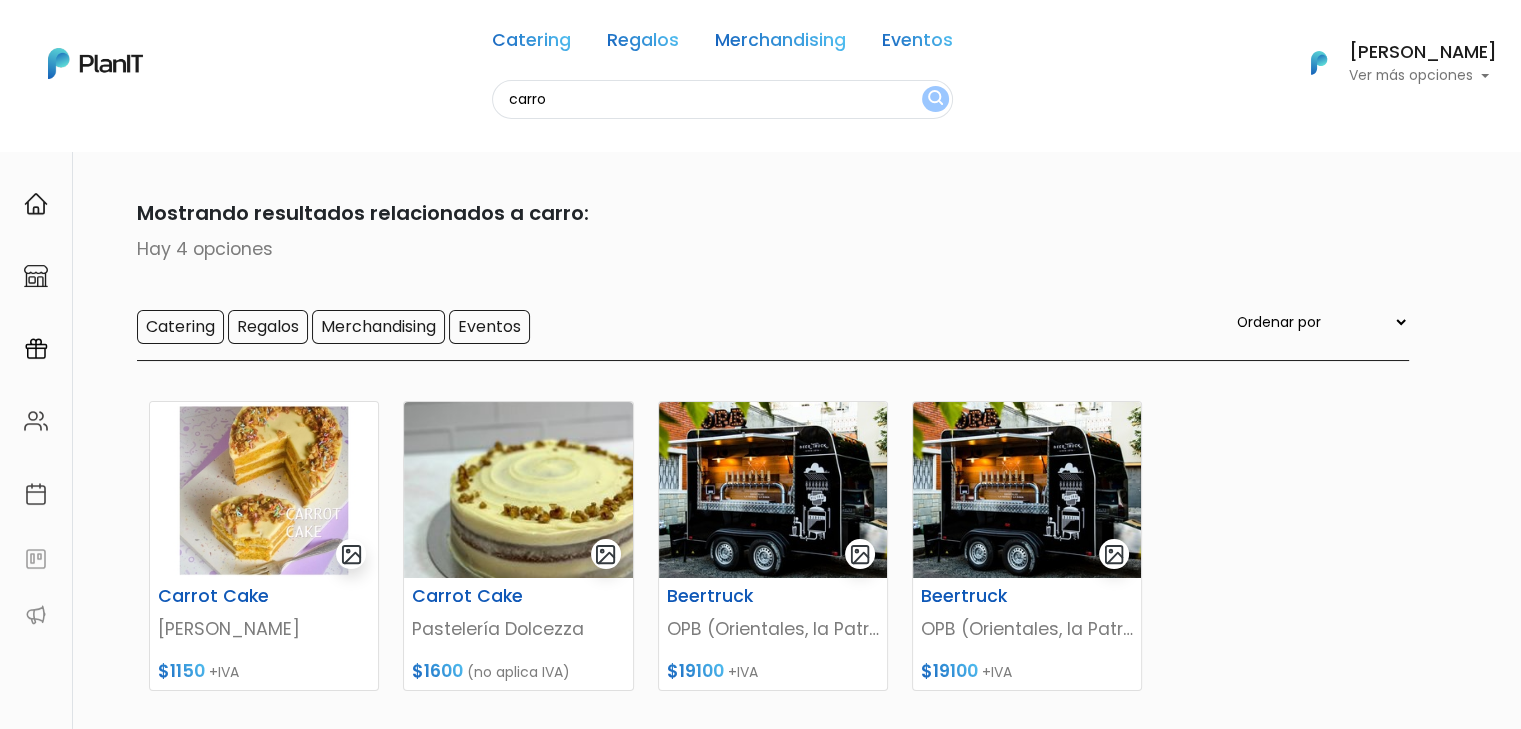 click on "carro" at bounding box center [722, 99] 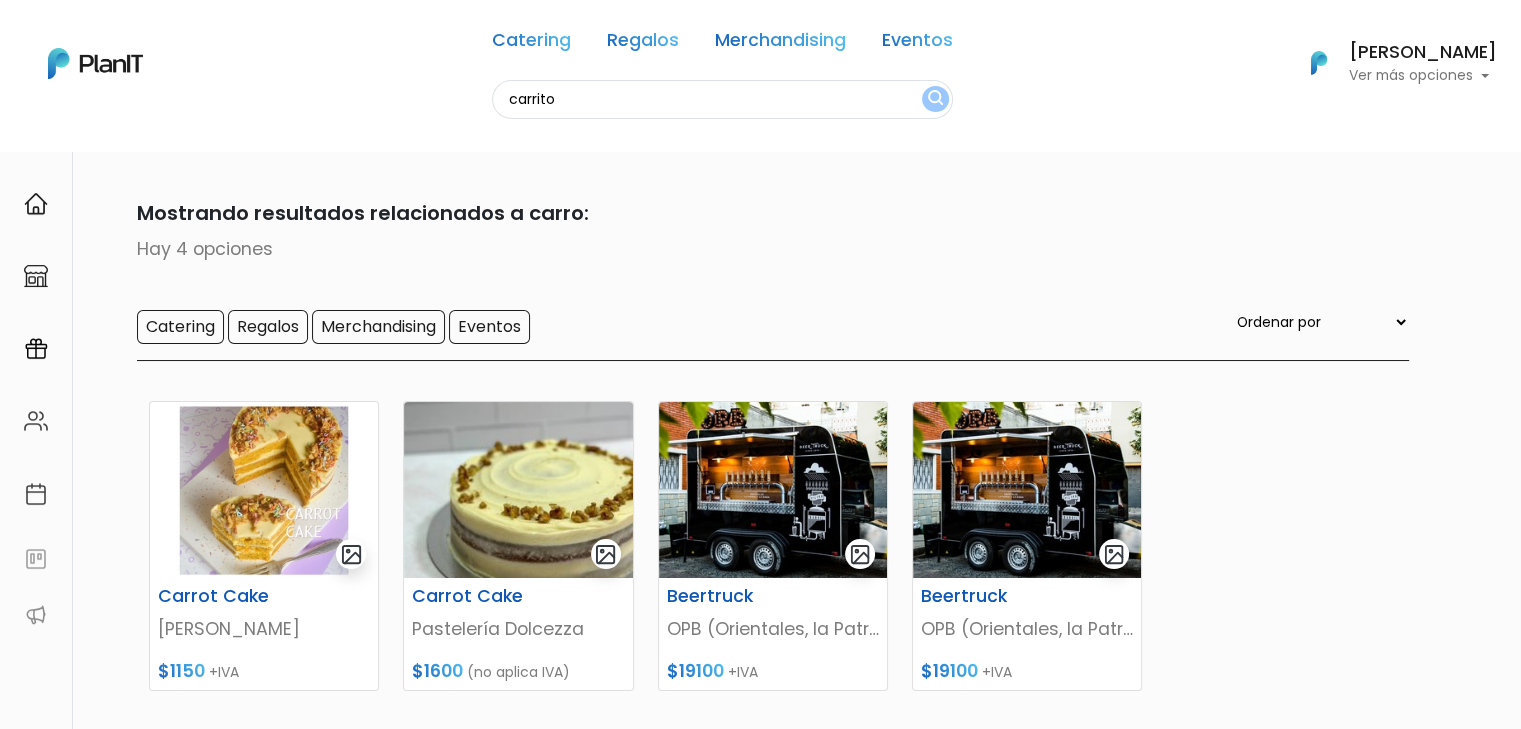type on "carrito" 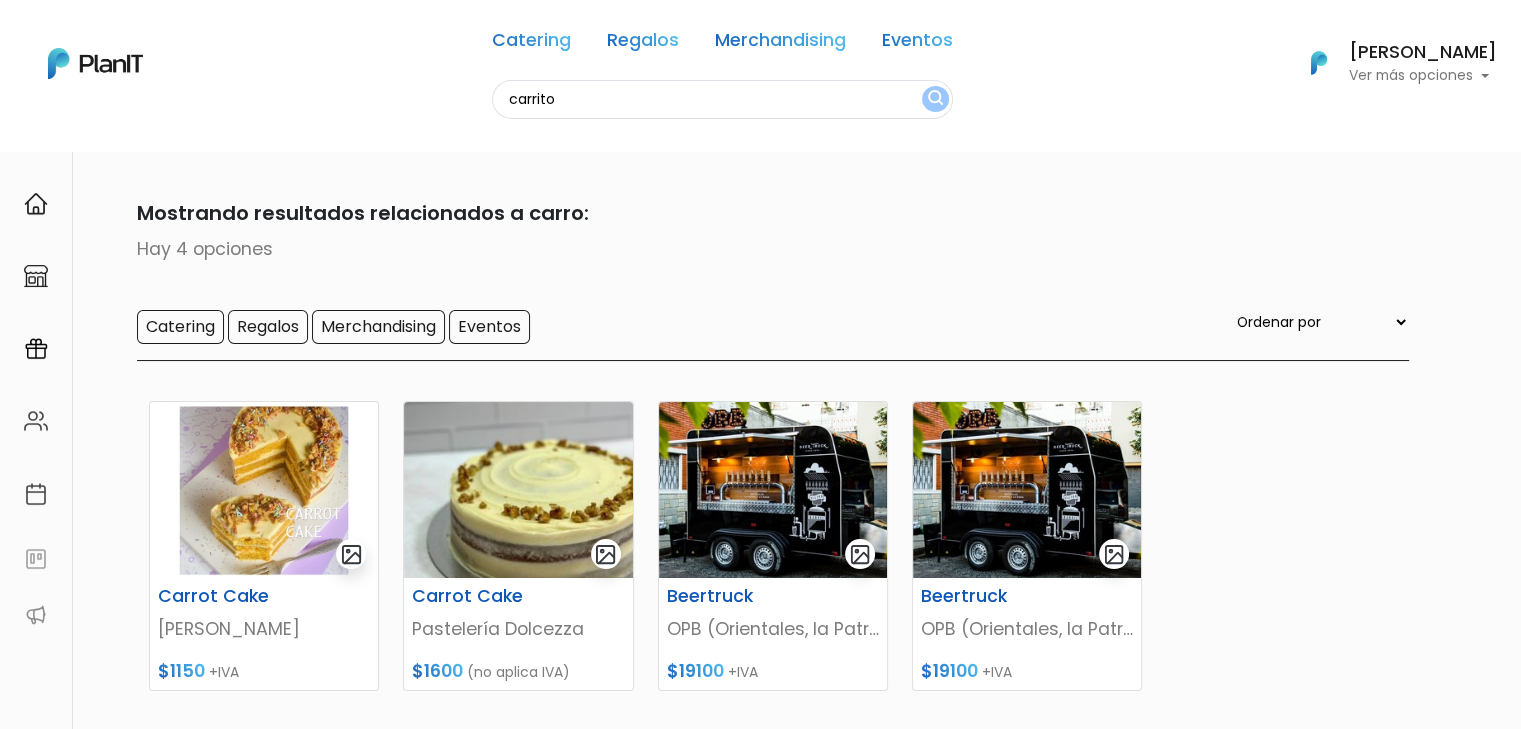 click at bounding box center (935, 99) 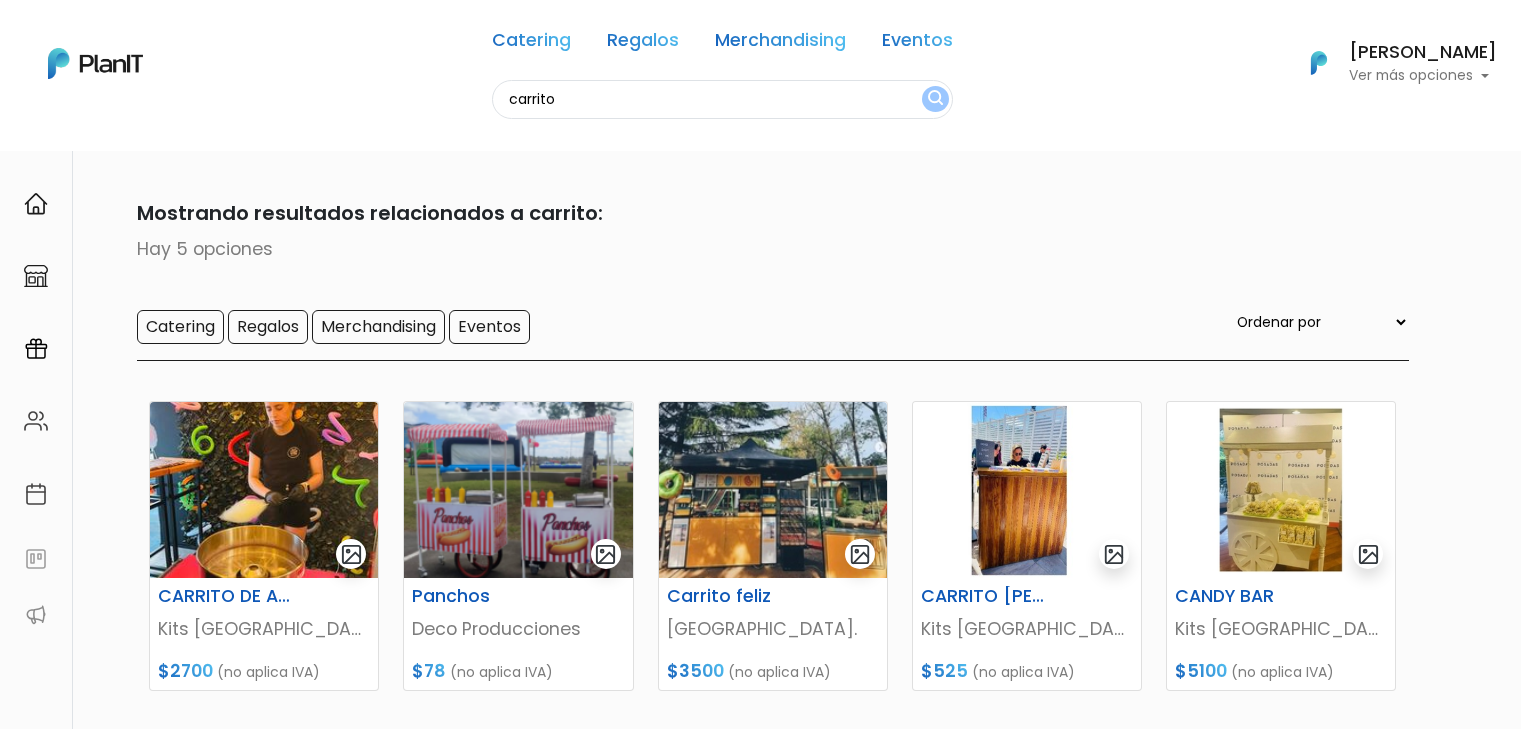 scroll, scrollTop: 0, scrollLeft: 0, axis: both 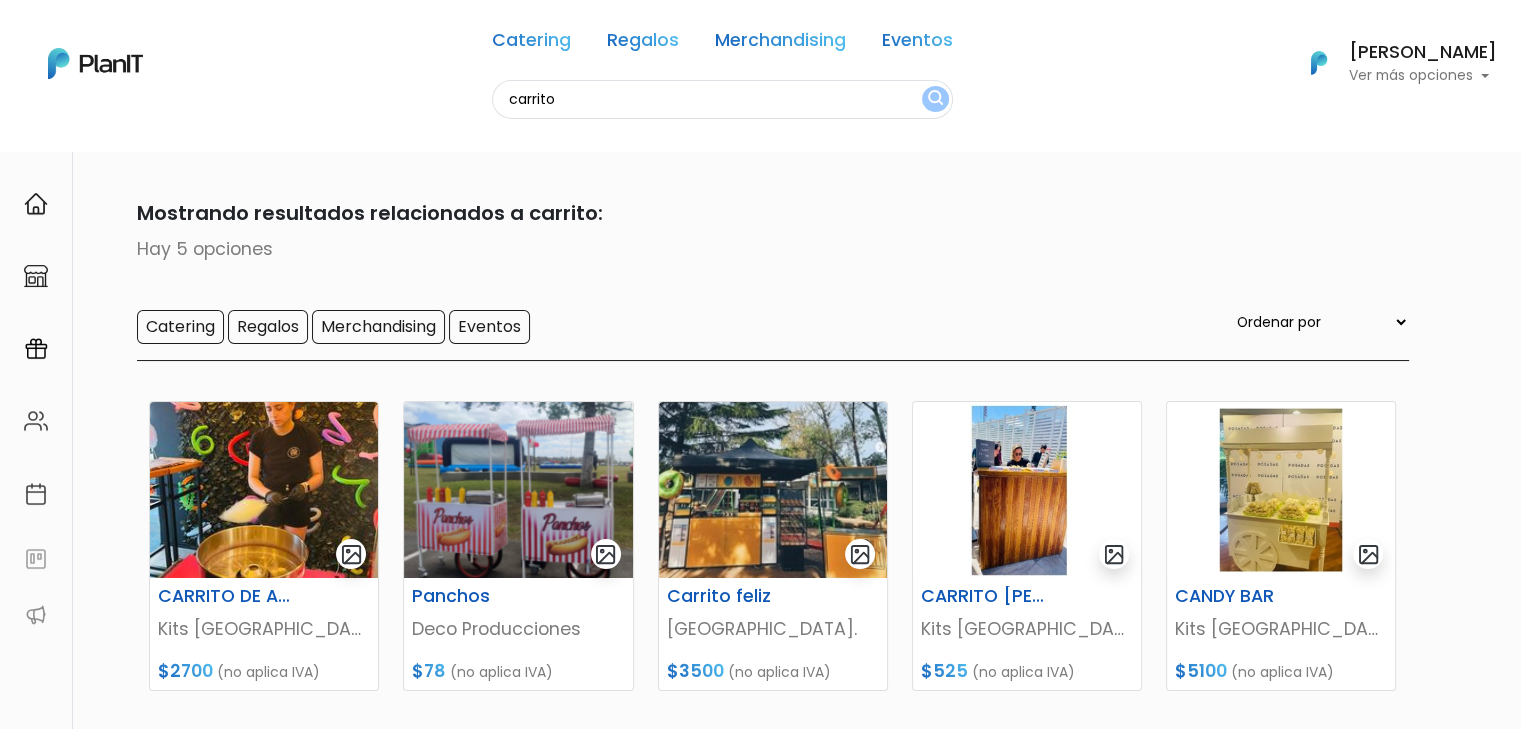 drag, startPoint x: 456, startPoint y: 103, endPoint x: 414, endPoint y: 95, distance: 42.755116 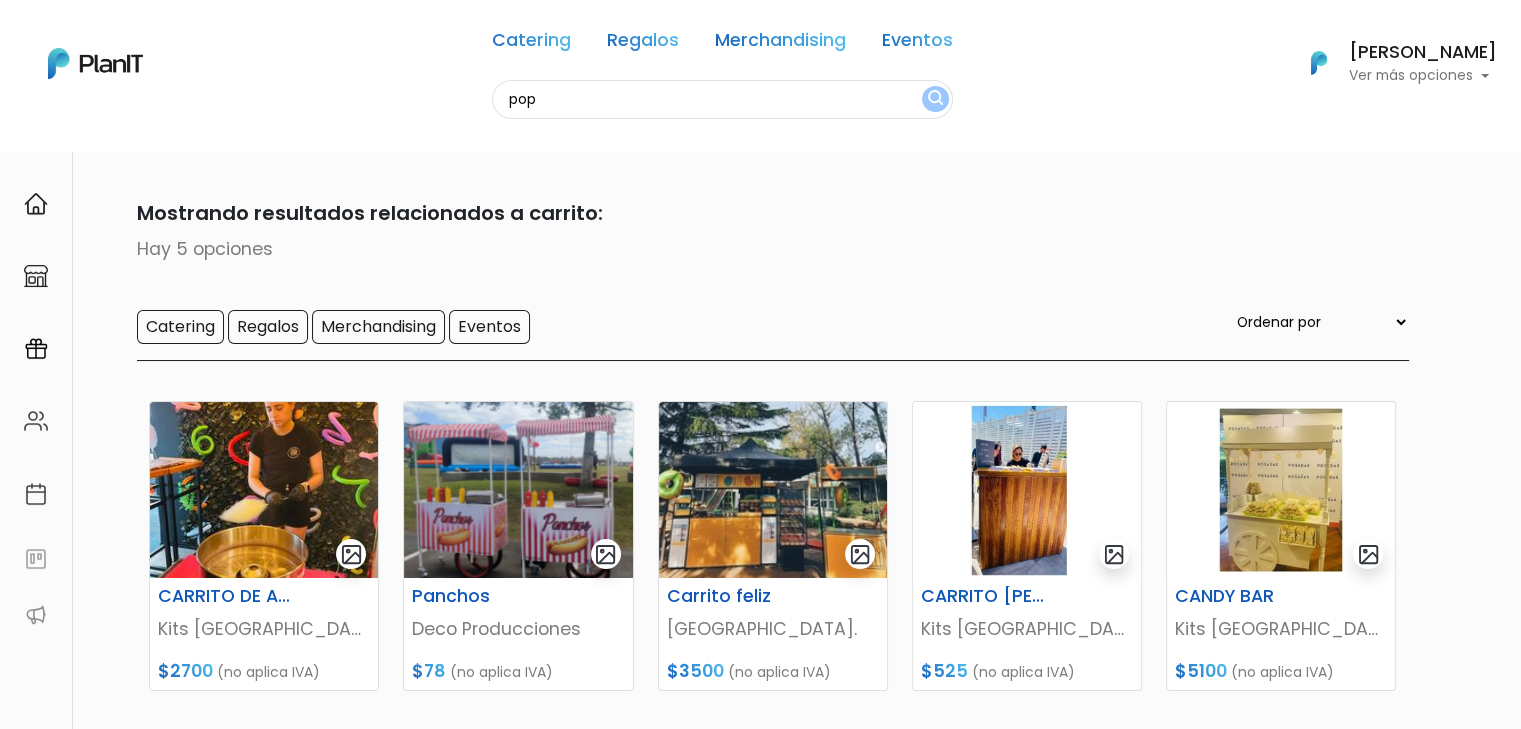 type on "pop" 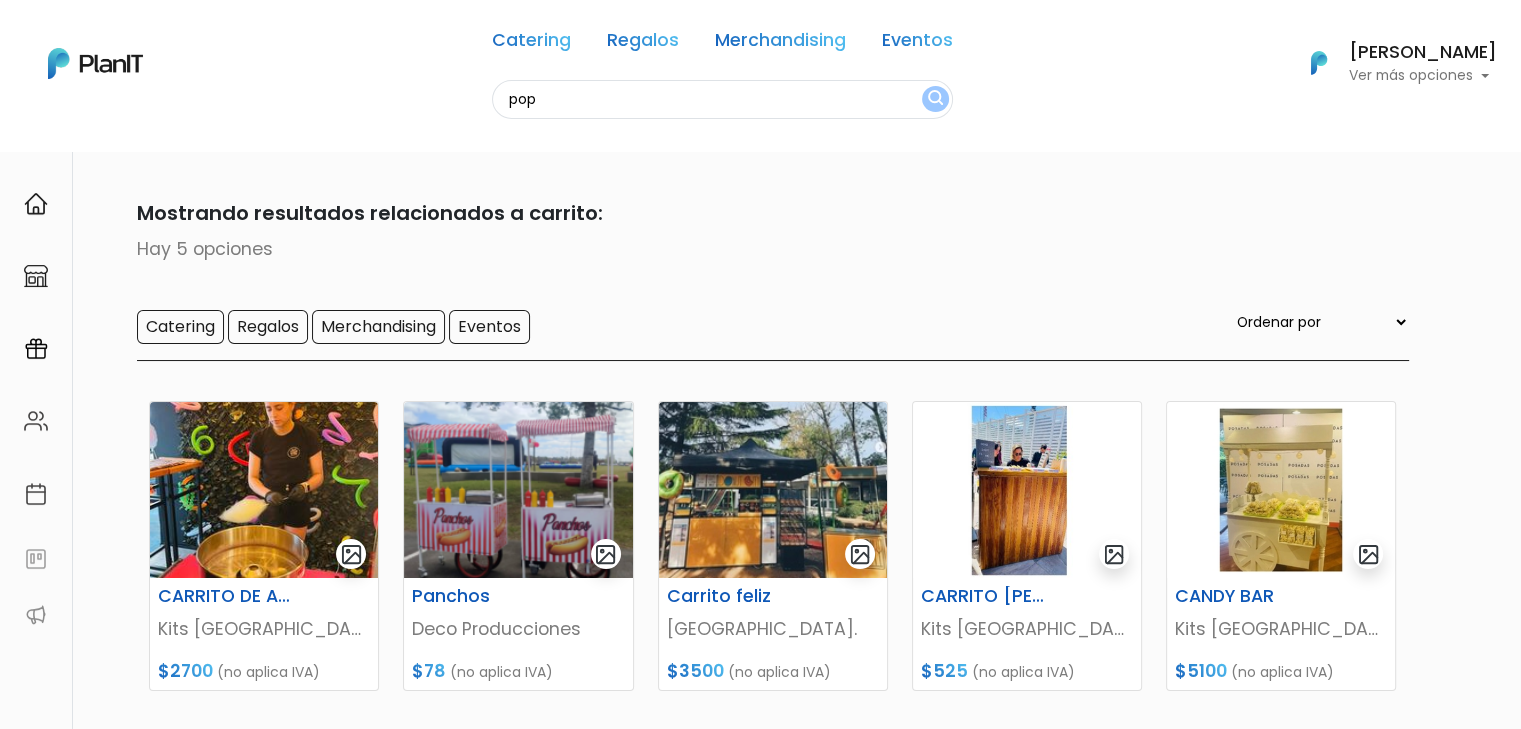 click at bounding box center (935, 99) 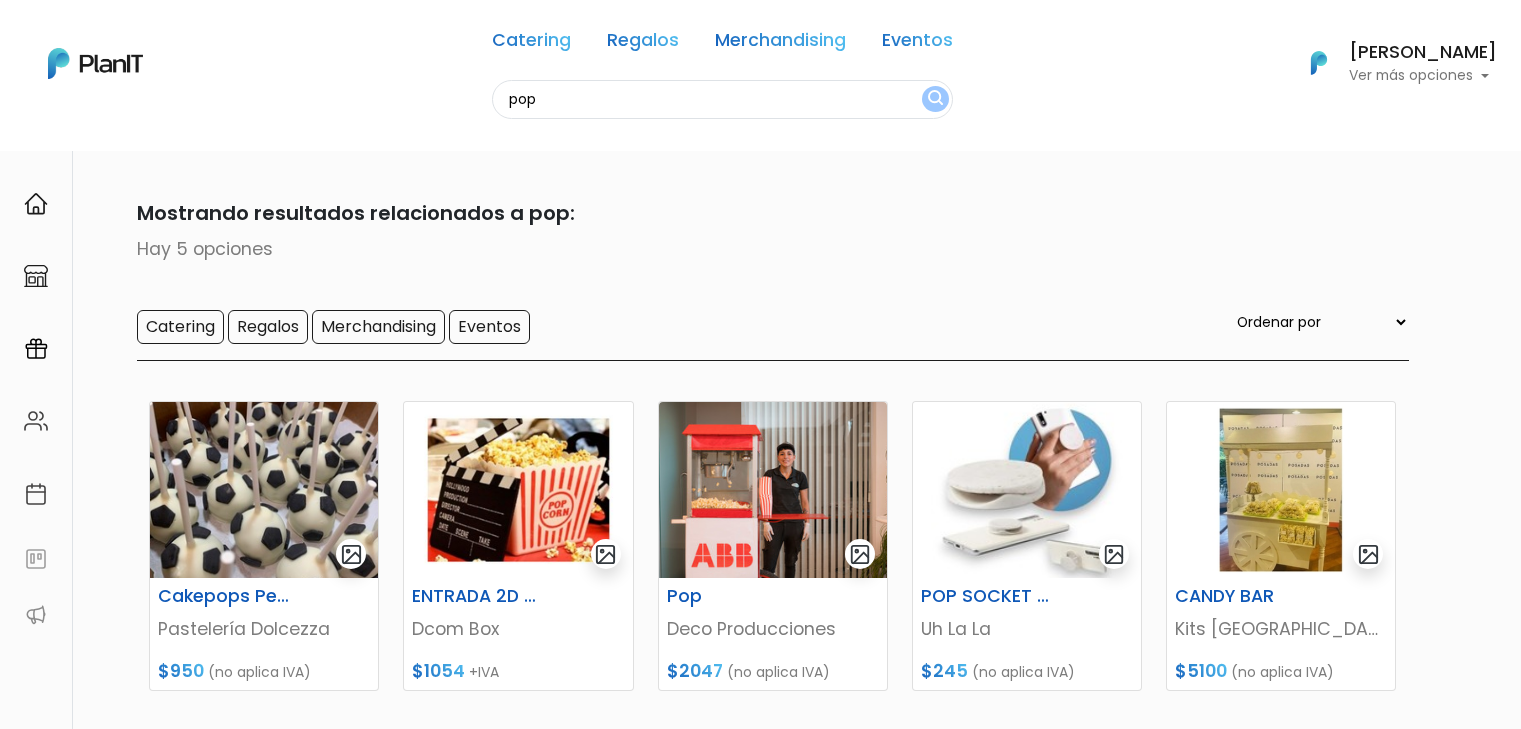 scroll, scrollTop: 0, scrollLeft: 0, axis: both 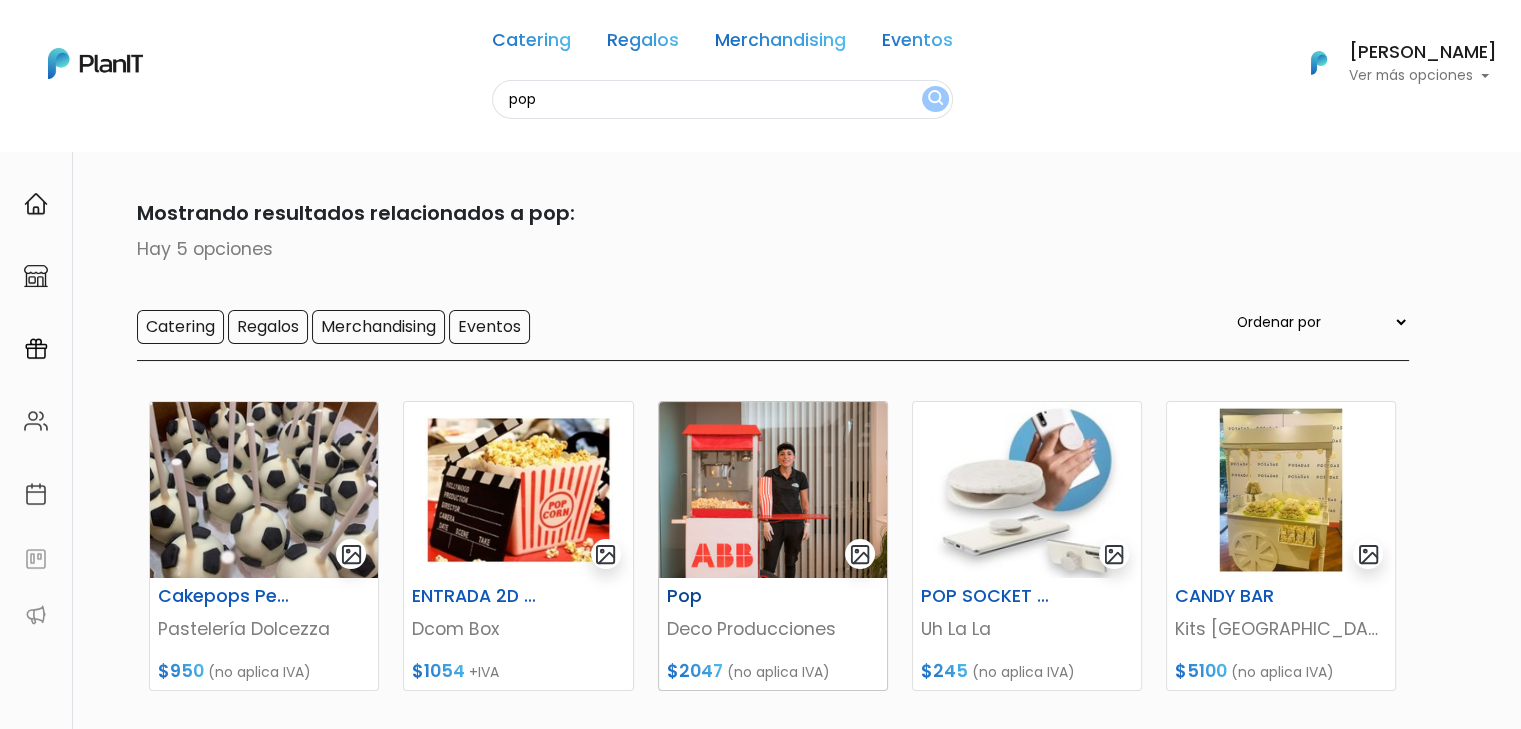 click at bounding box center [773, 490] 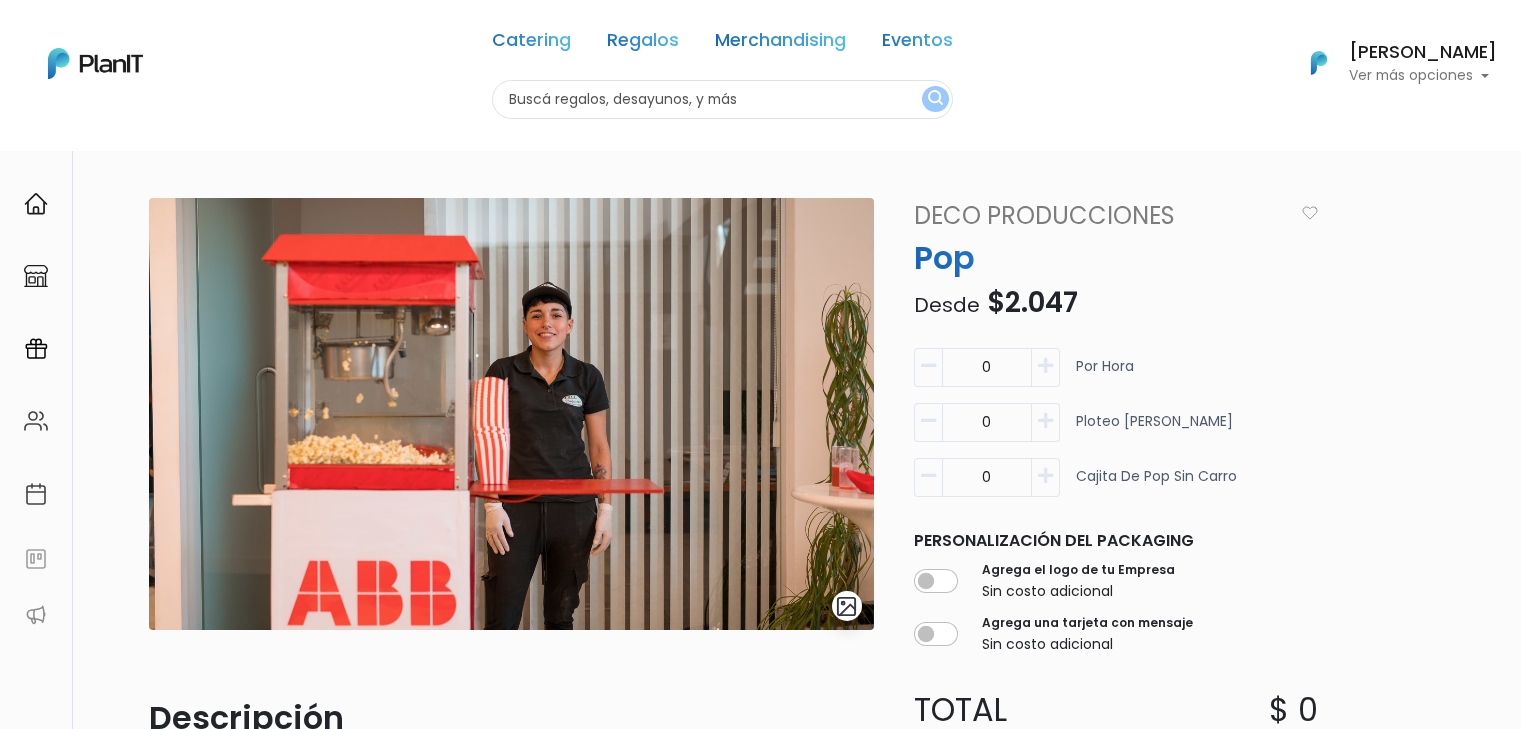 scroll, scrollTop: 0, scrollLeft: 0, axis: both 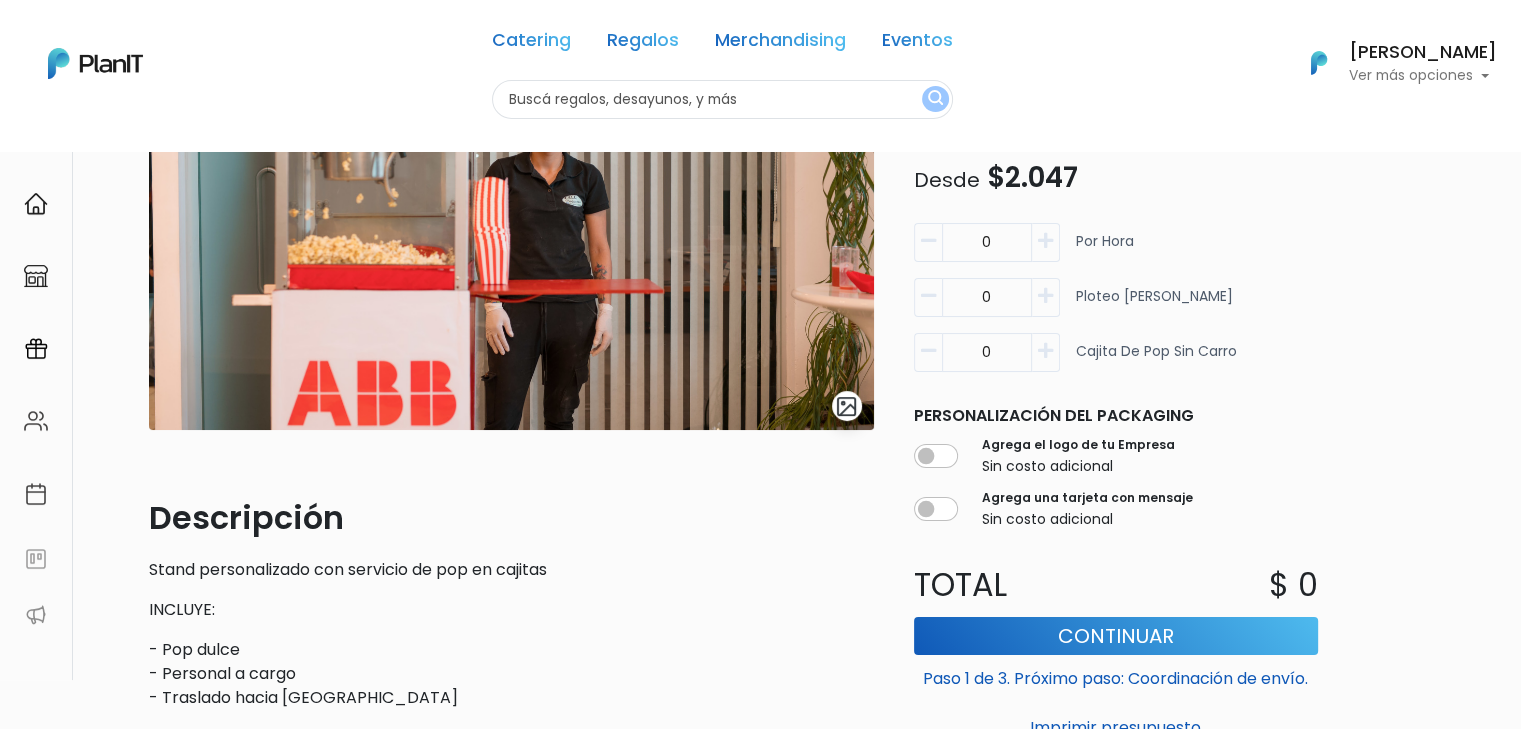 click at bounding box center [1045, 241] 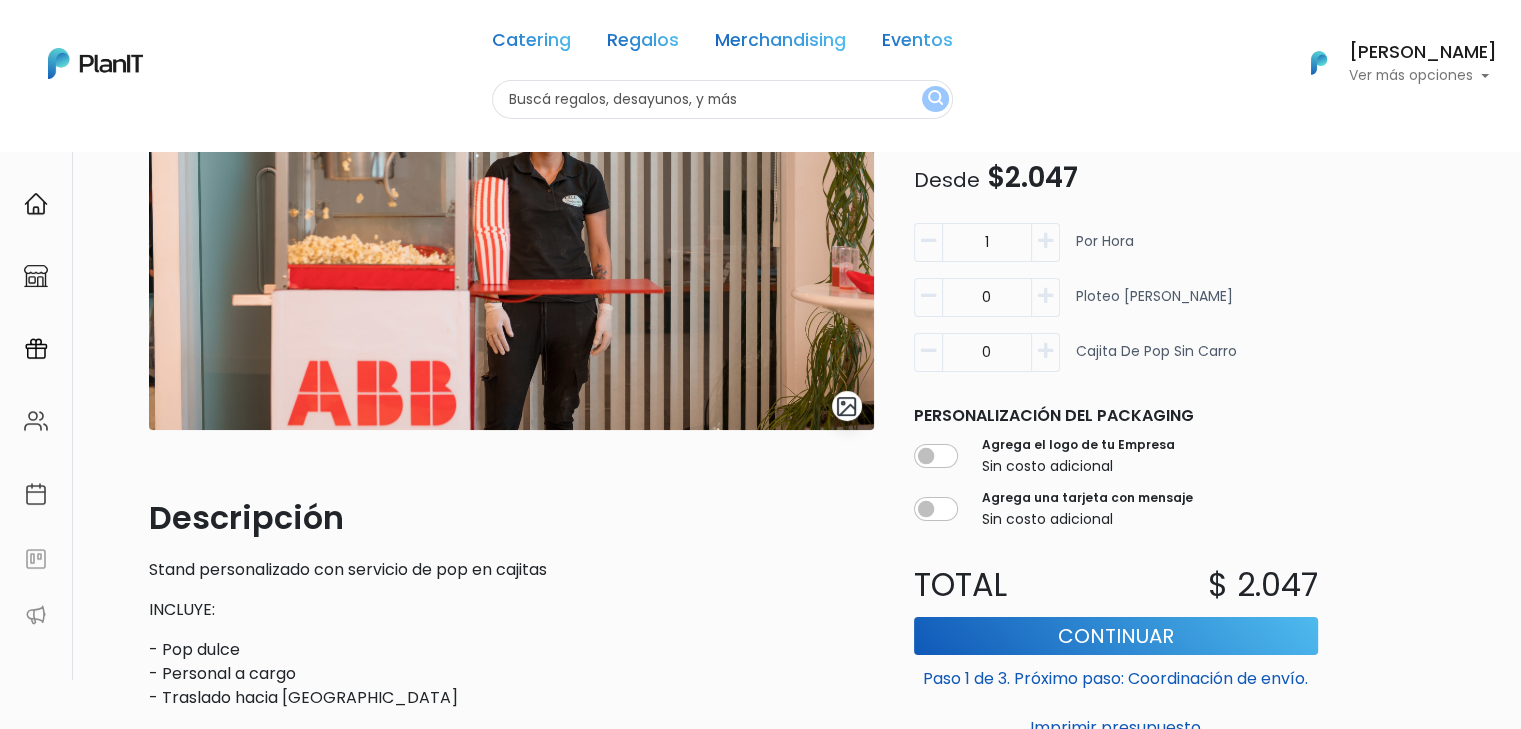 click at bounding box center [1045, 241] 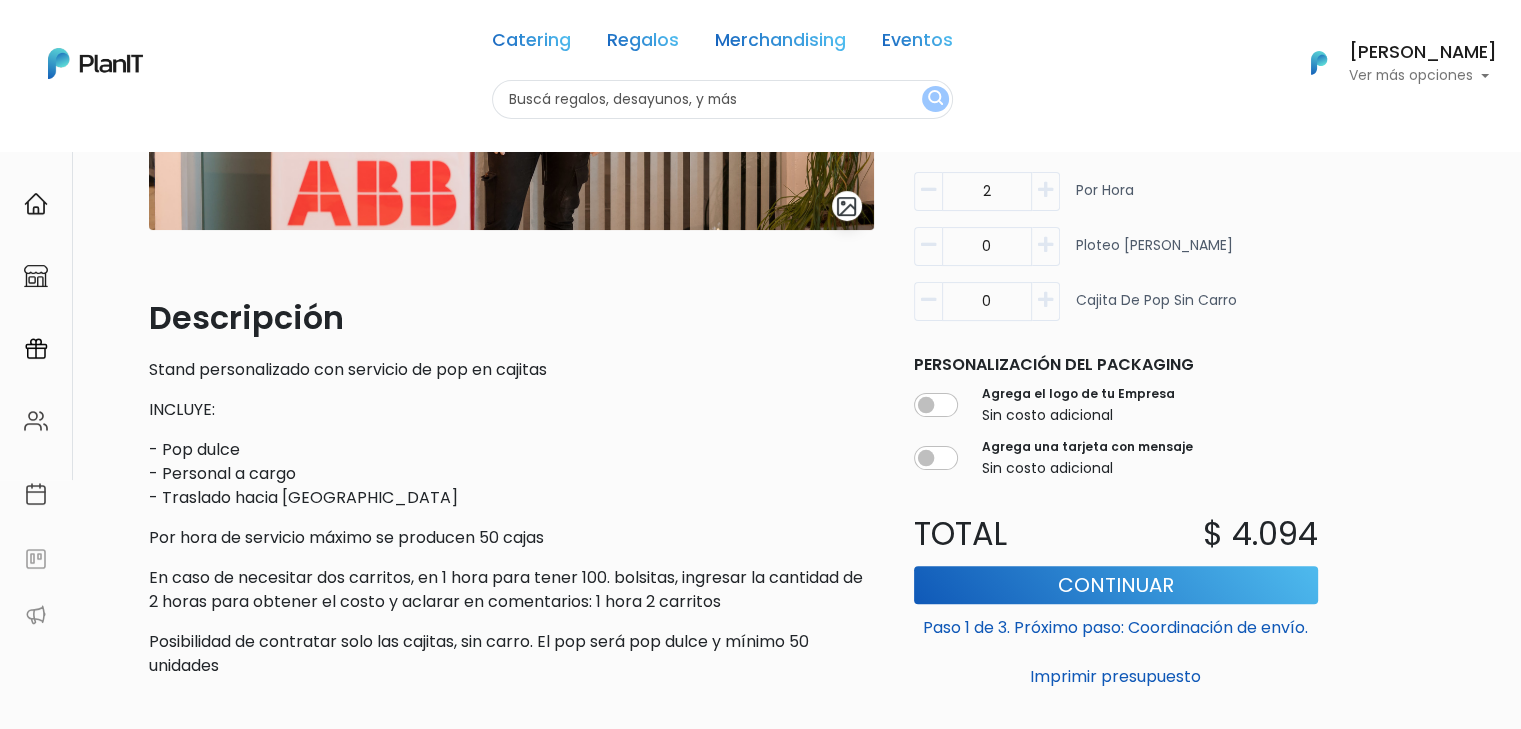 scroll, scrollTop: 500, scrollLeft: 0, axis: vertical 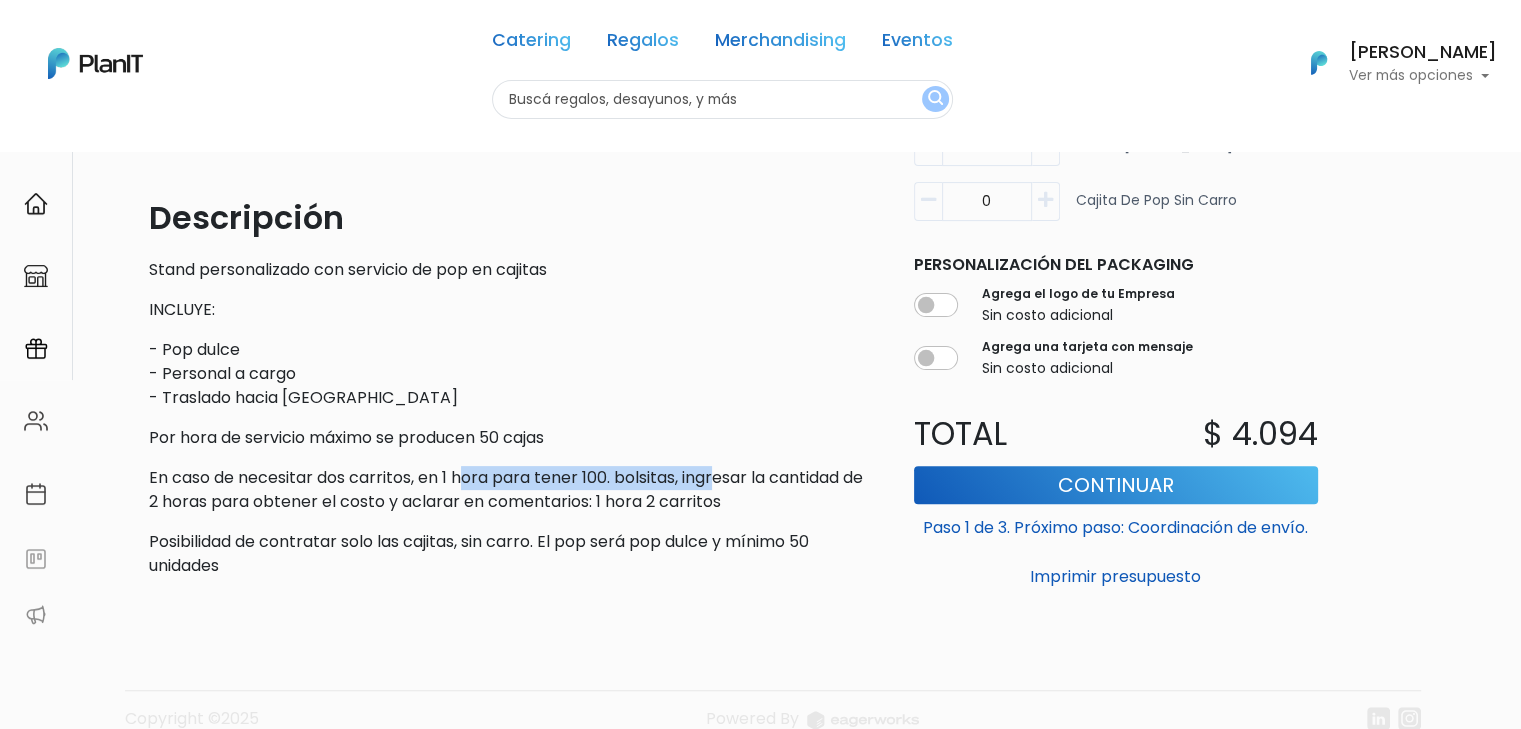 drag, startPoint x: 462, startPoint y: 480, endPoint x: 722, endPoint y: 480, distance: 260 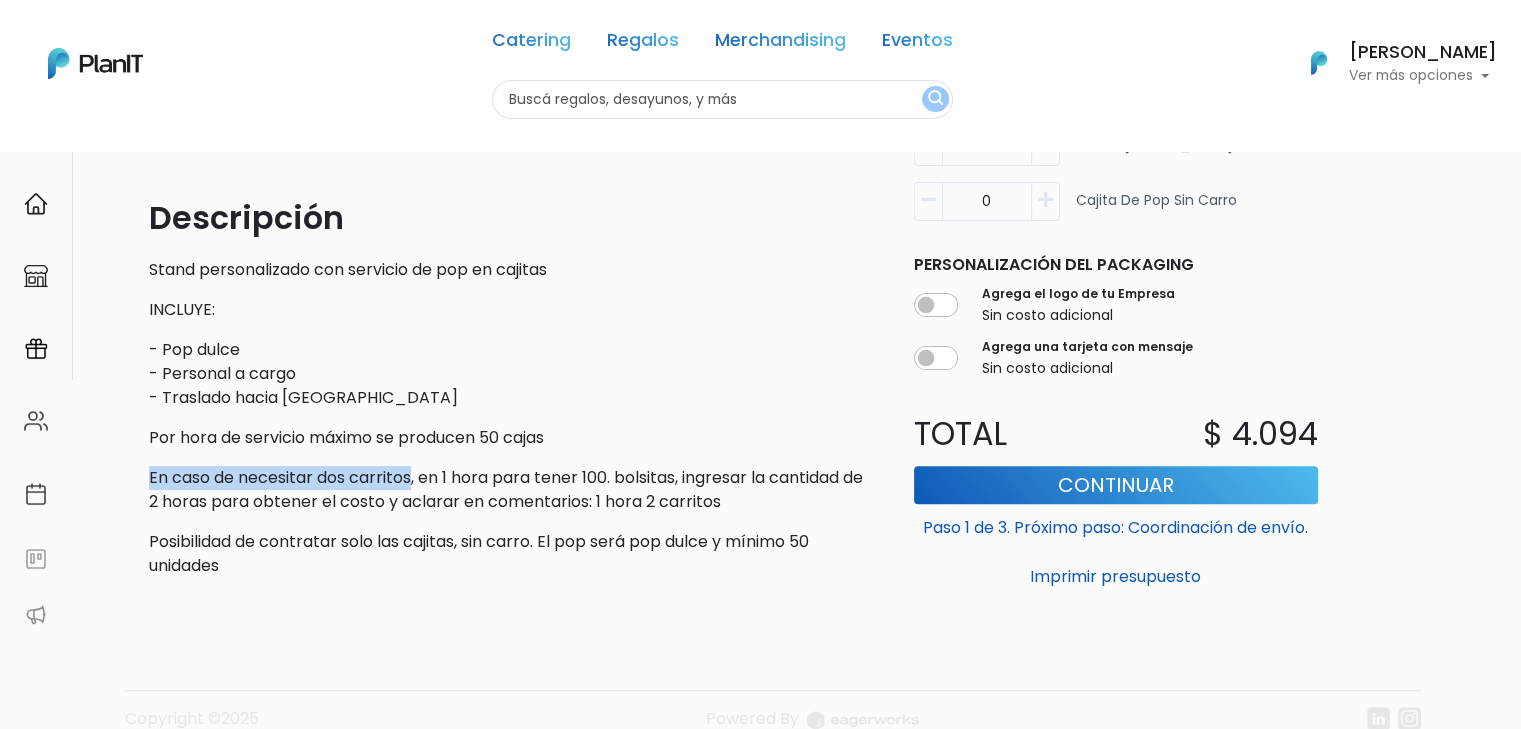 drag, startPoint x: 147, startPoint y: 477, endPoint x: 411, endPoint y: 478, distance: 264.0019 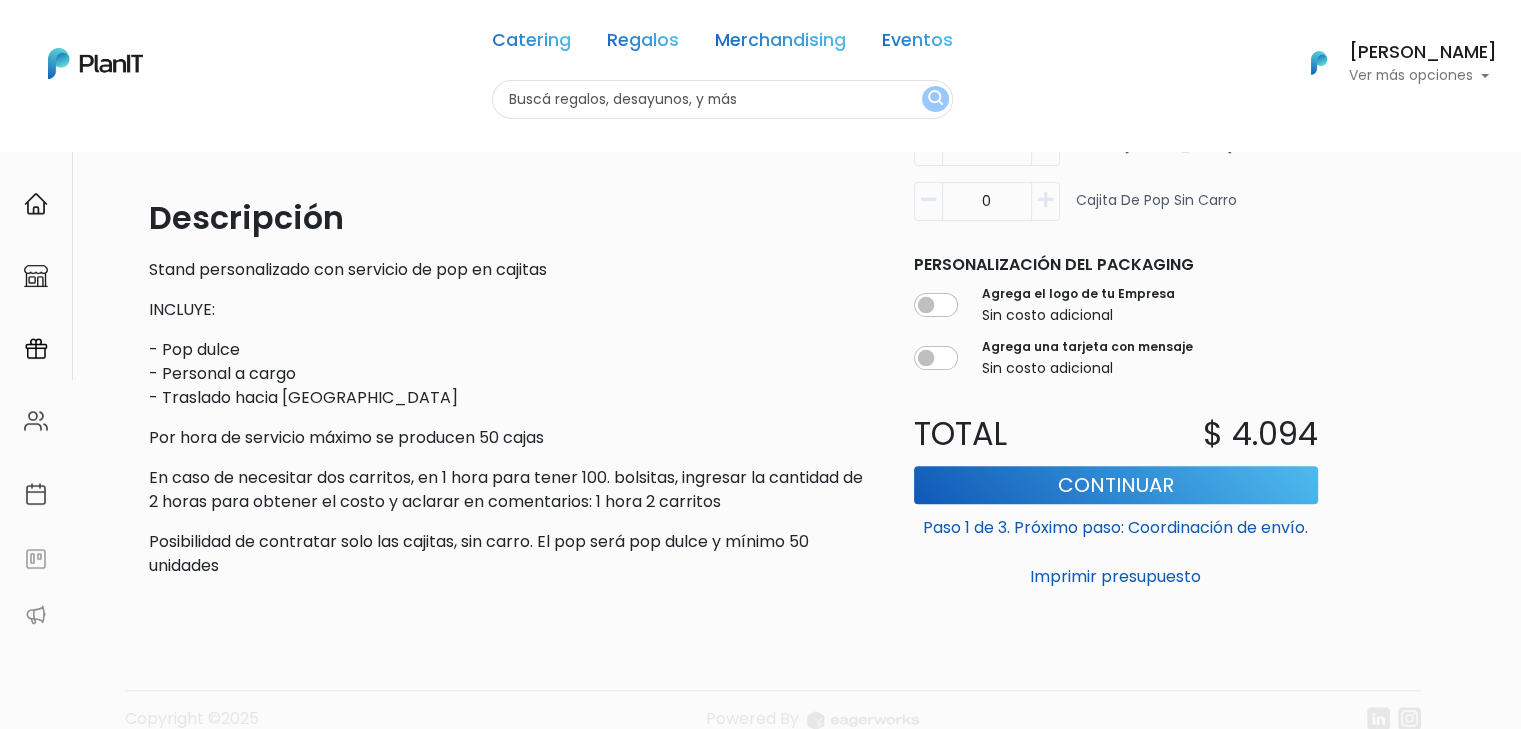 click on "Por hora de servicio máximo se producen  50 cajas" at bounding box center (511, 438) 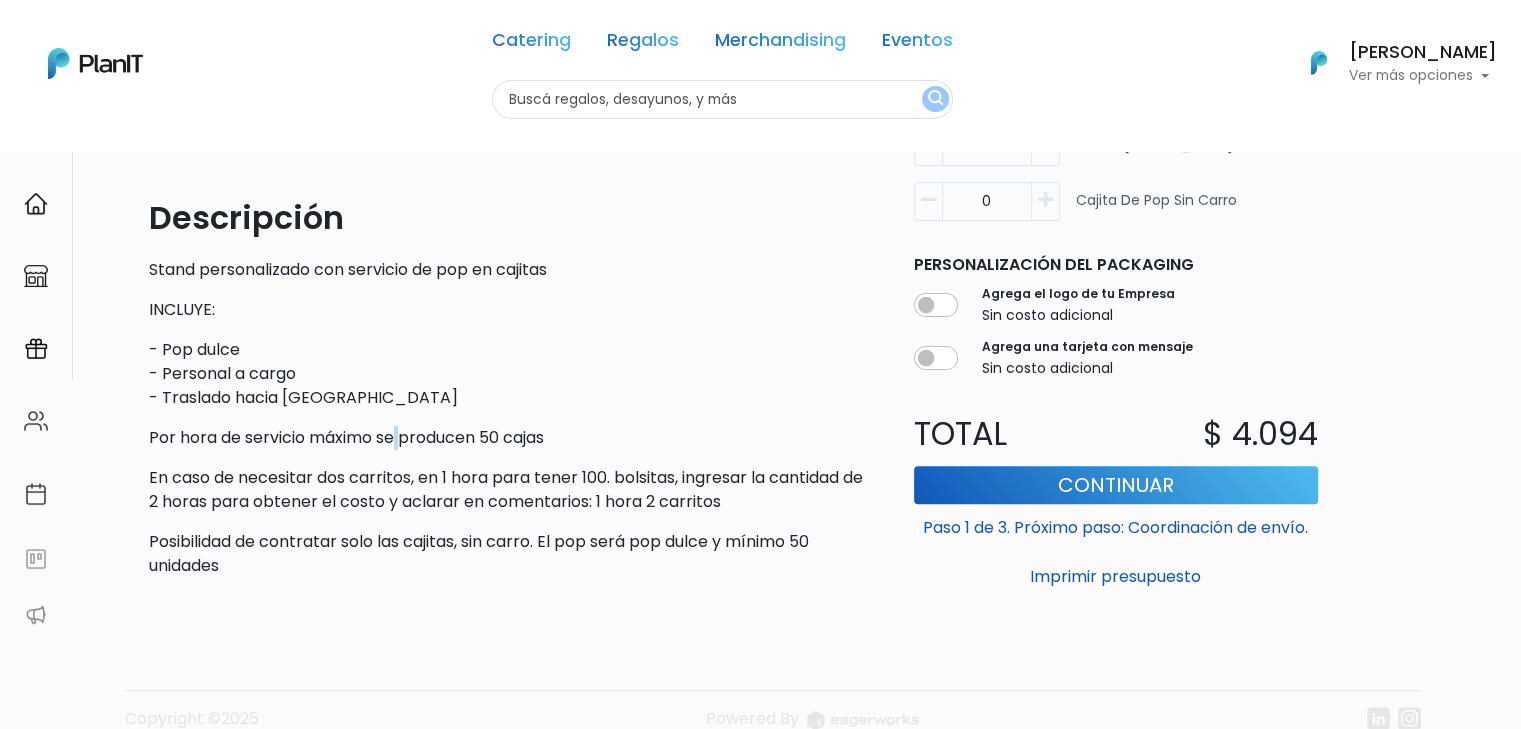 click on "Por hora de servicio máximo se producen  50 cajas" at bounding box center (511, 438) 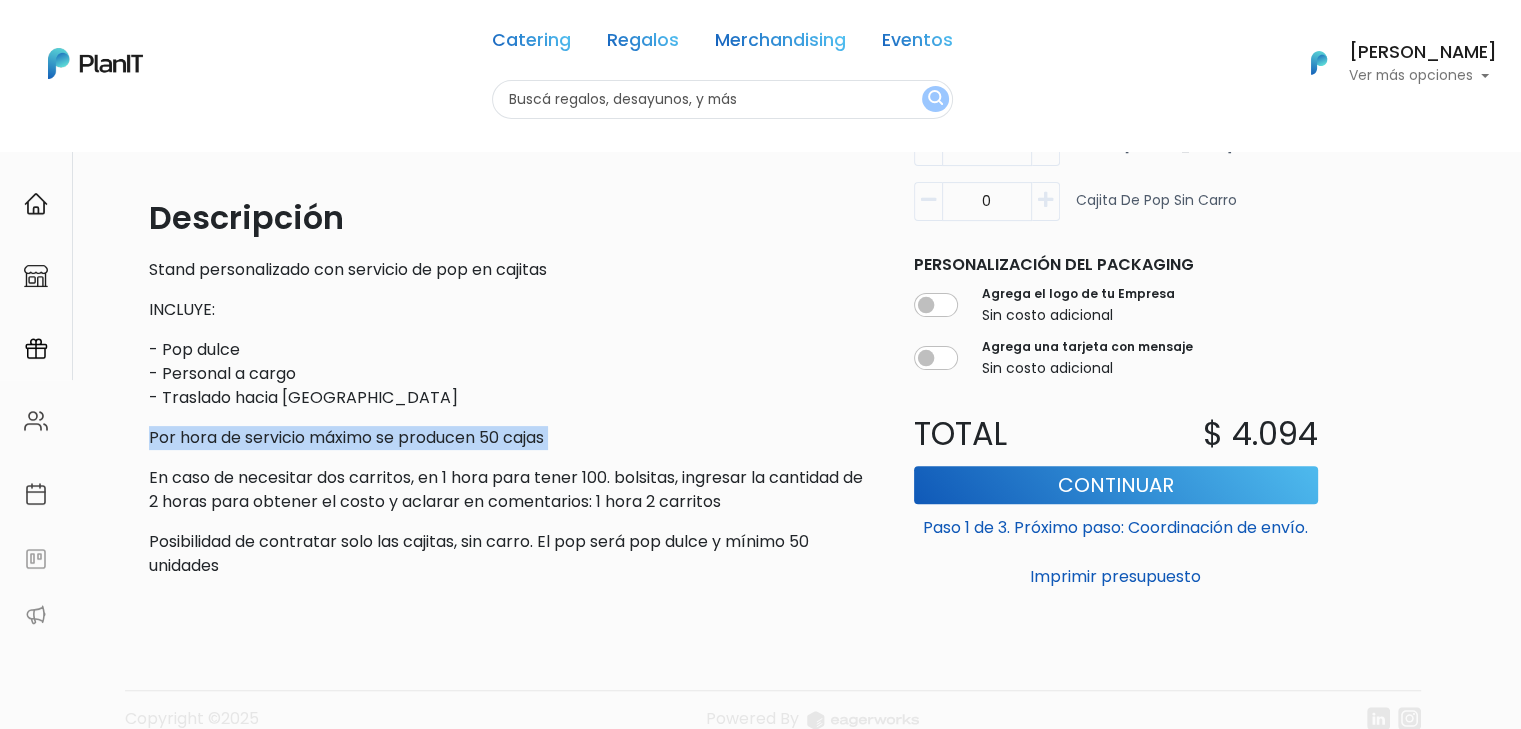 click on "Por hora de servicio máximo se producen  50 cajas" at bounding box center [511, 438] 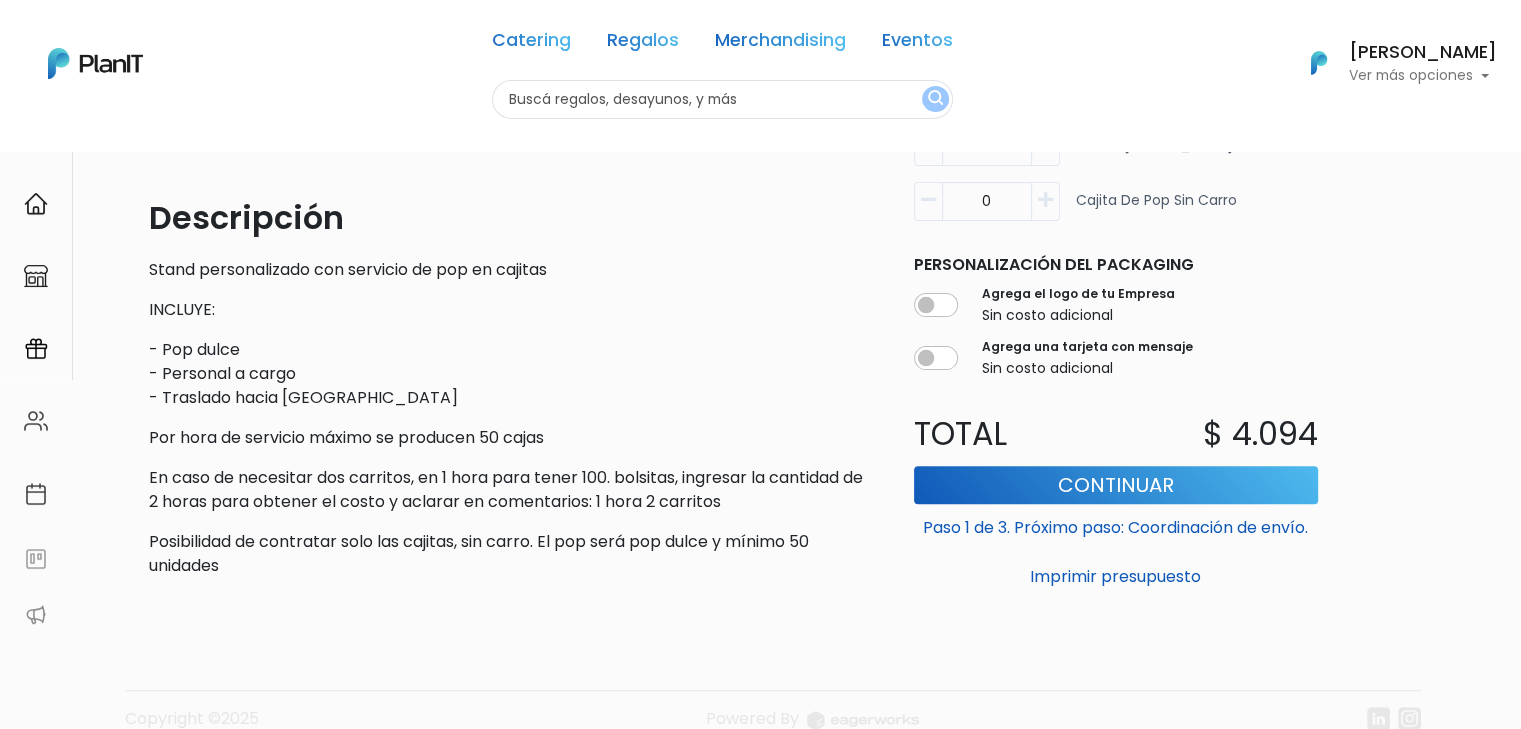 click on "En caso de necesitar dos carritos, en 1 hora para tener 100. bolsitas, ingresar la cantidad de 2 horas para obtener el costo y aclarar en comentarios: 1 hora 2 carritos" at bounding box center [511, 490] 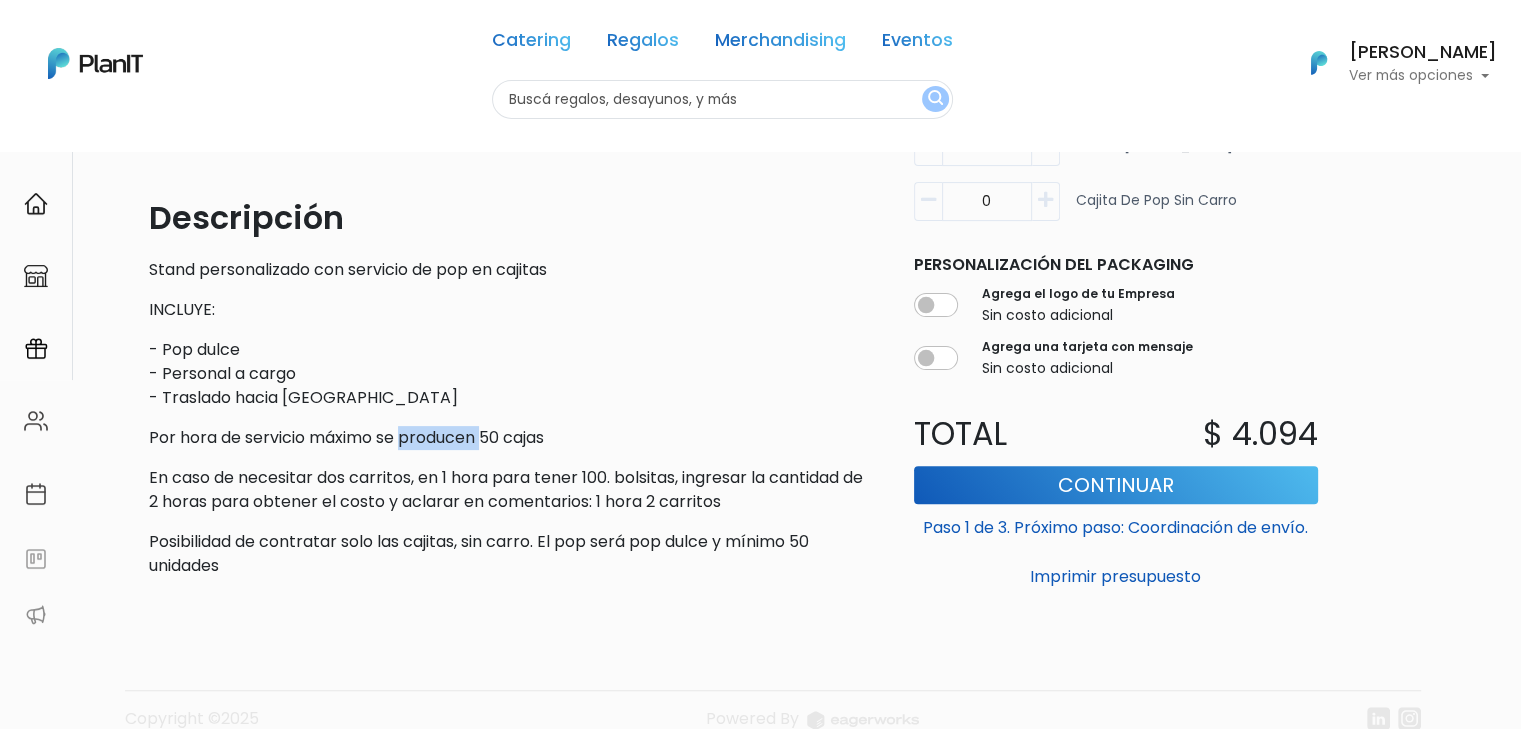 click on "Por hora de servicio máximo se producen  50 cajas" at bounding box center [511, 438] 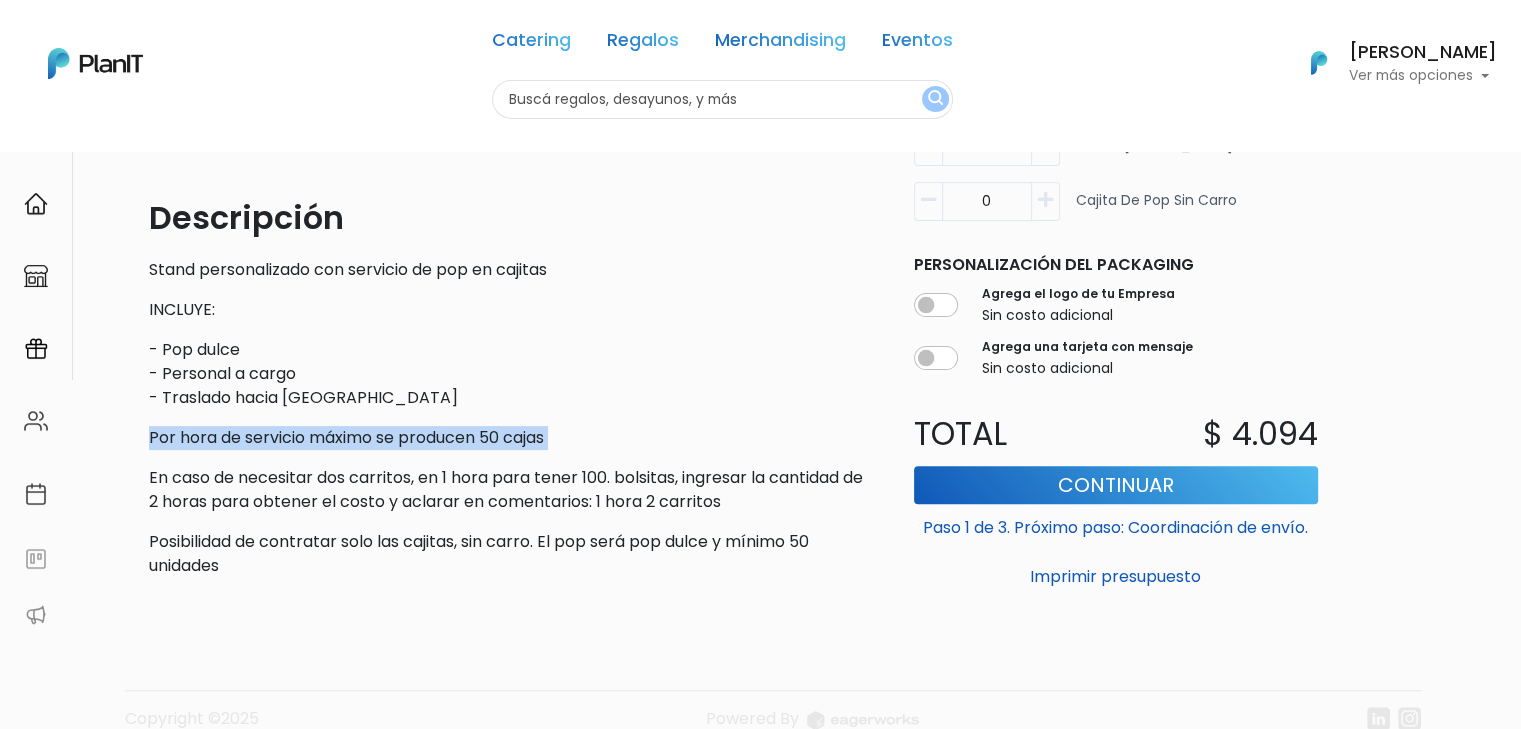 click on "Por hora de servicio máximo se producen  50 cajas" at bounding box center (511, 438) 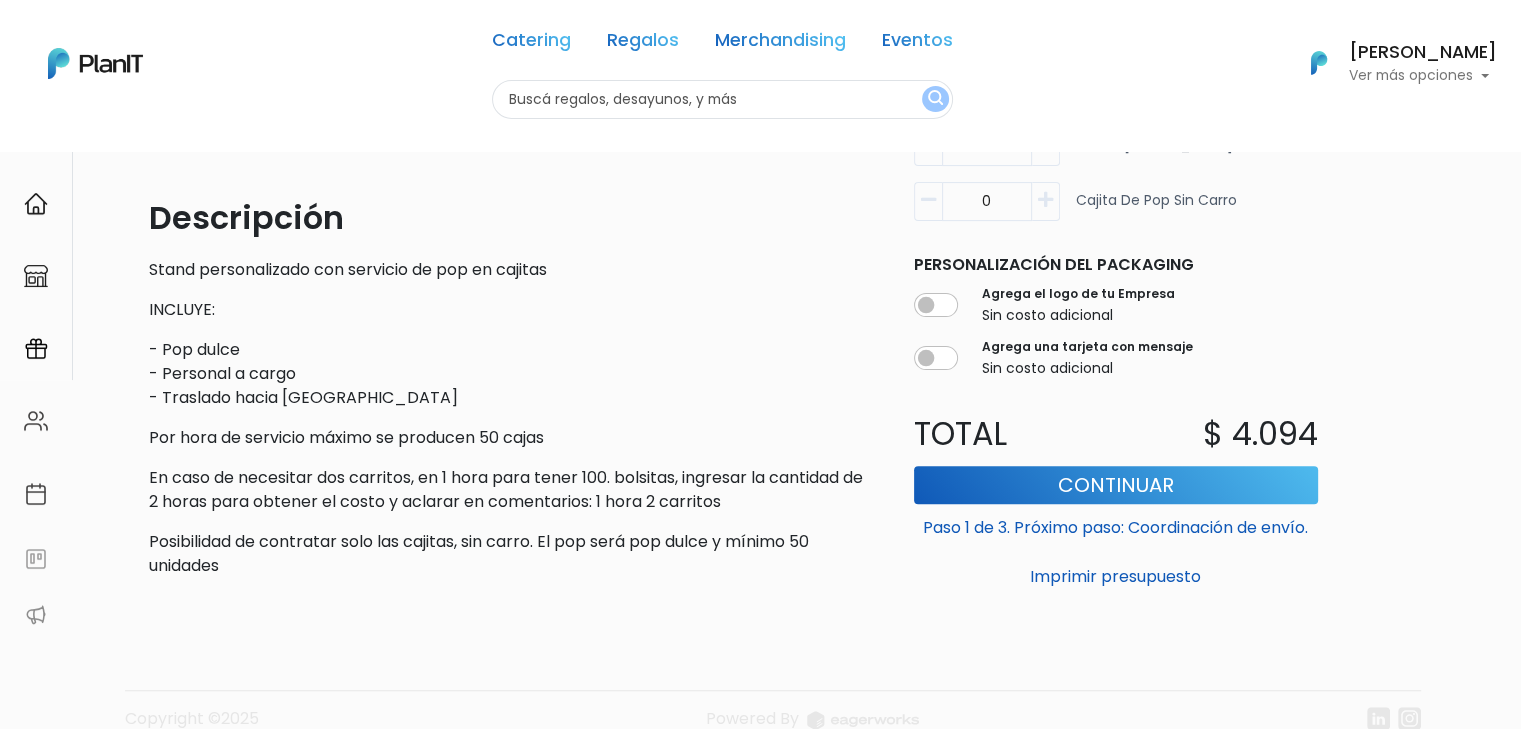 click on "En caso de necesitar dos carritos, en 1 hora para tener 100. bolsitas, ingresar la cantidad de 2 horas para obtener el costo y aclarar en comentarios: 1 hora 2 carritos" at bounding box center (511, 490) 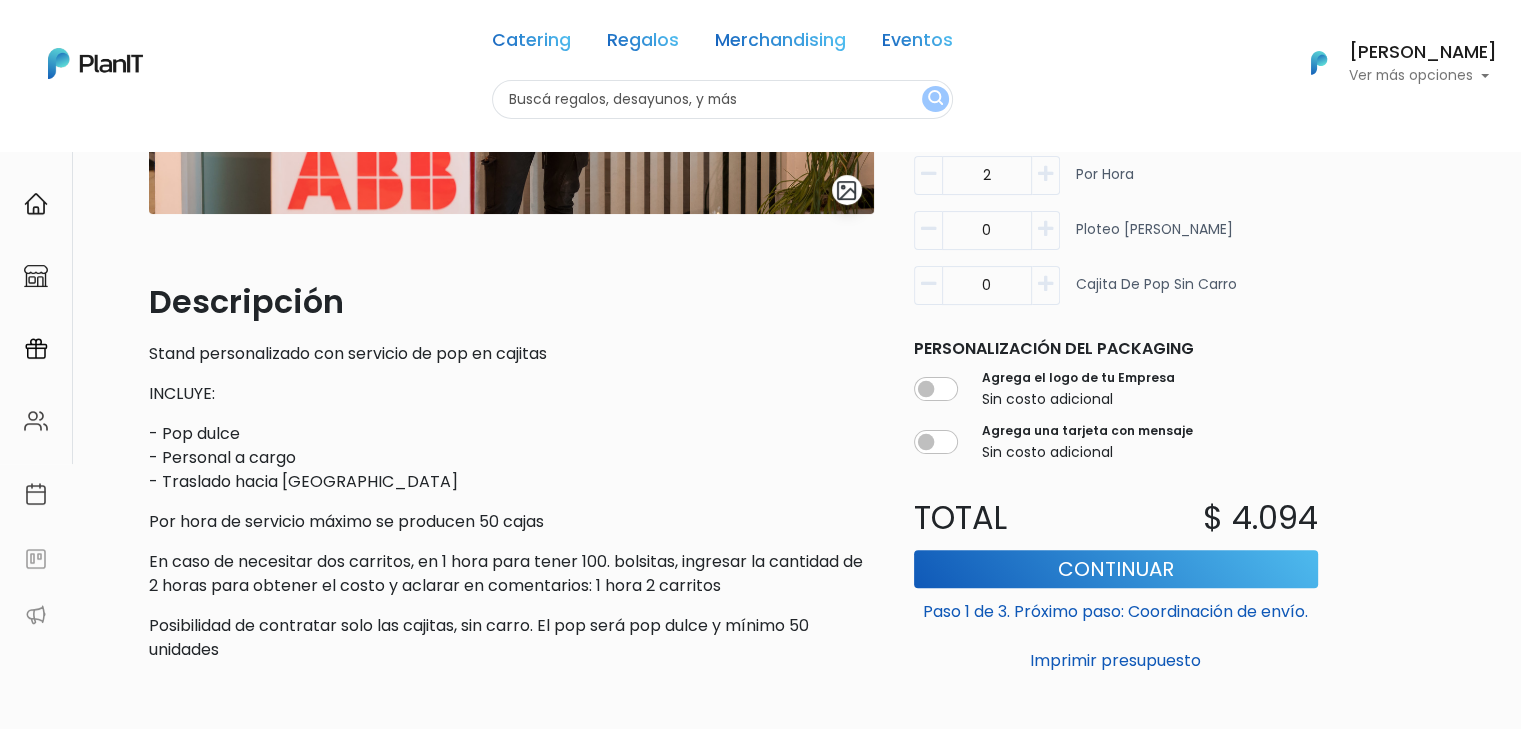 scroll, scrollTop: 400, scrollLeft: 0, axis: vertical 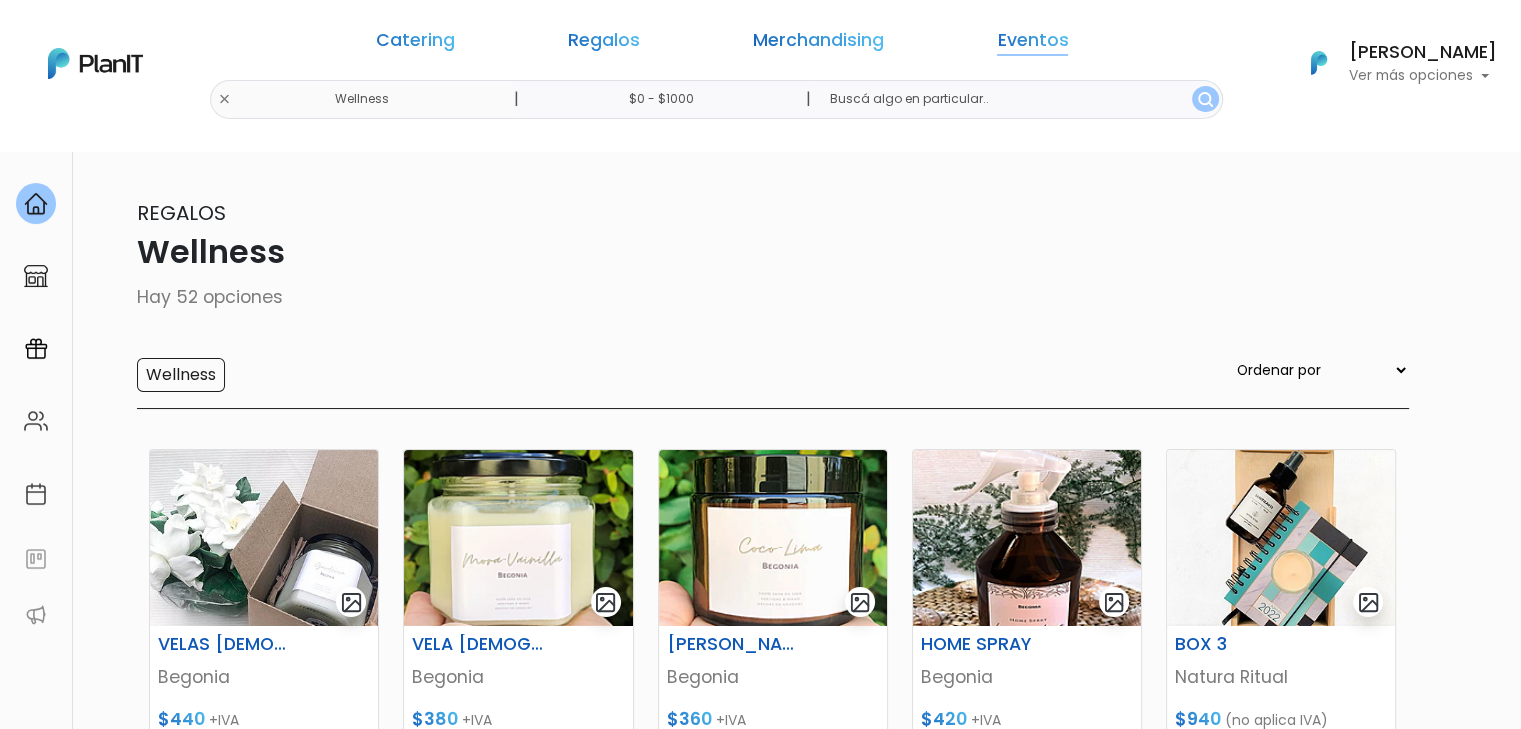 click on "Eventos" at bounding box center [1032, 44] 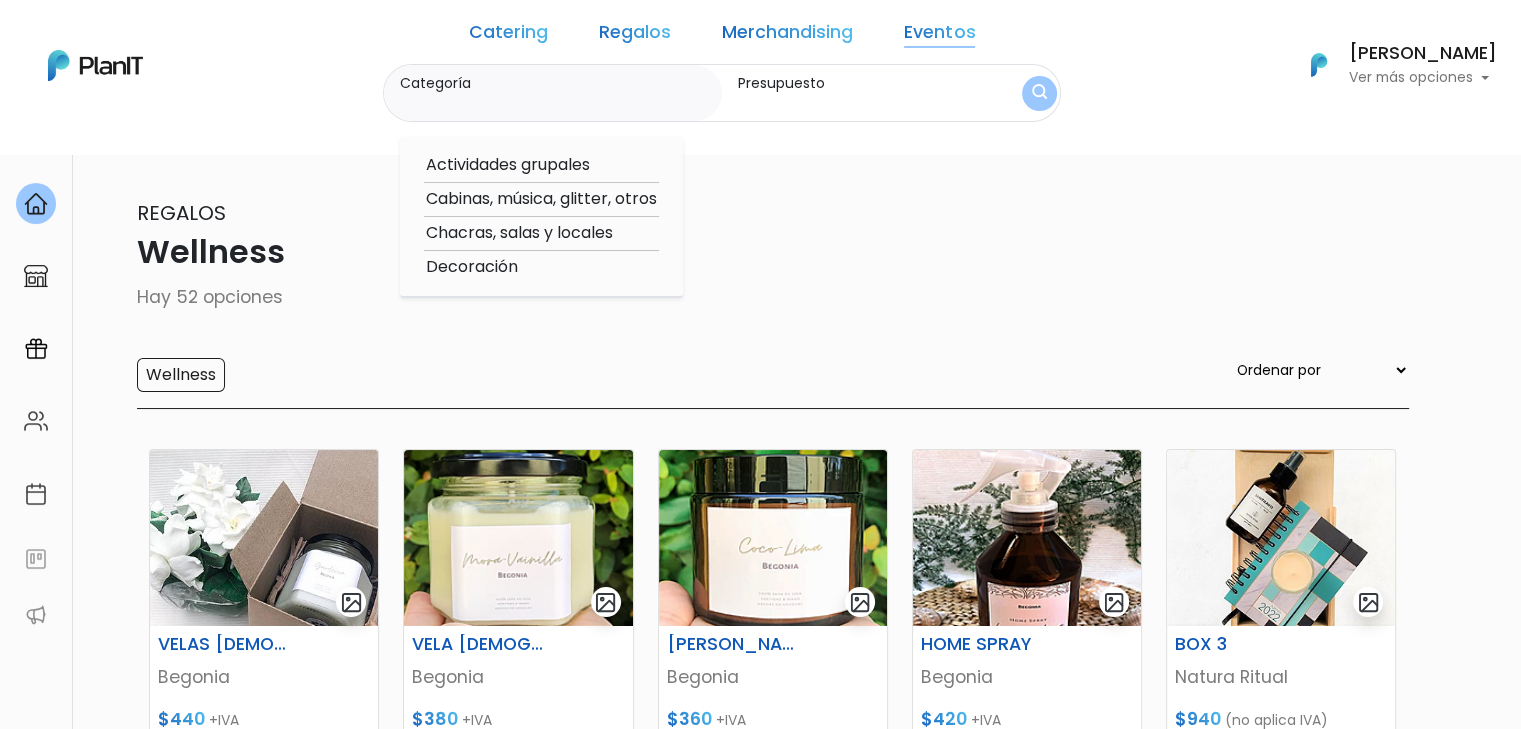 click on "Categoría" at bounding box center [557, 83] 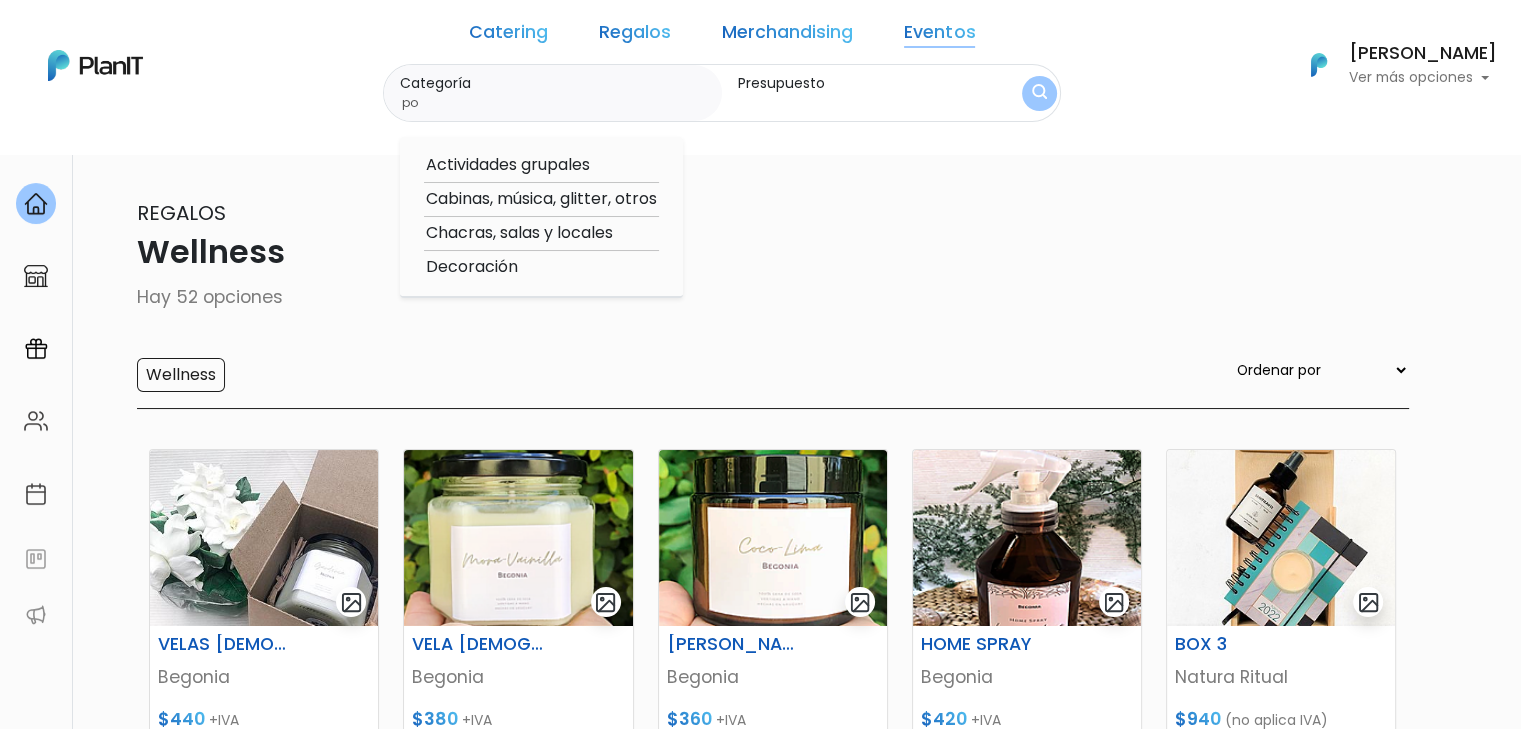 type on "pop" 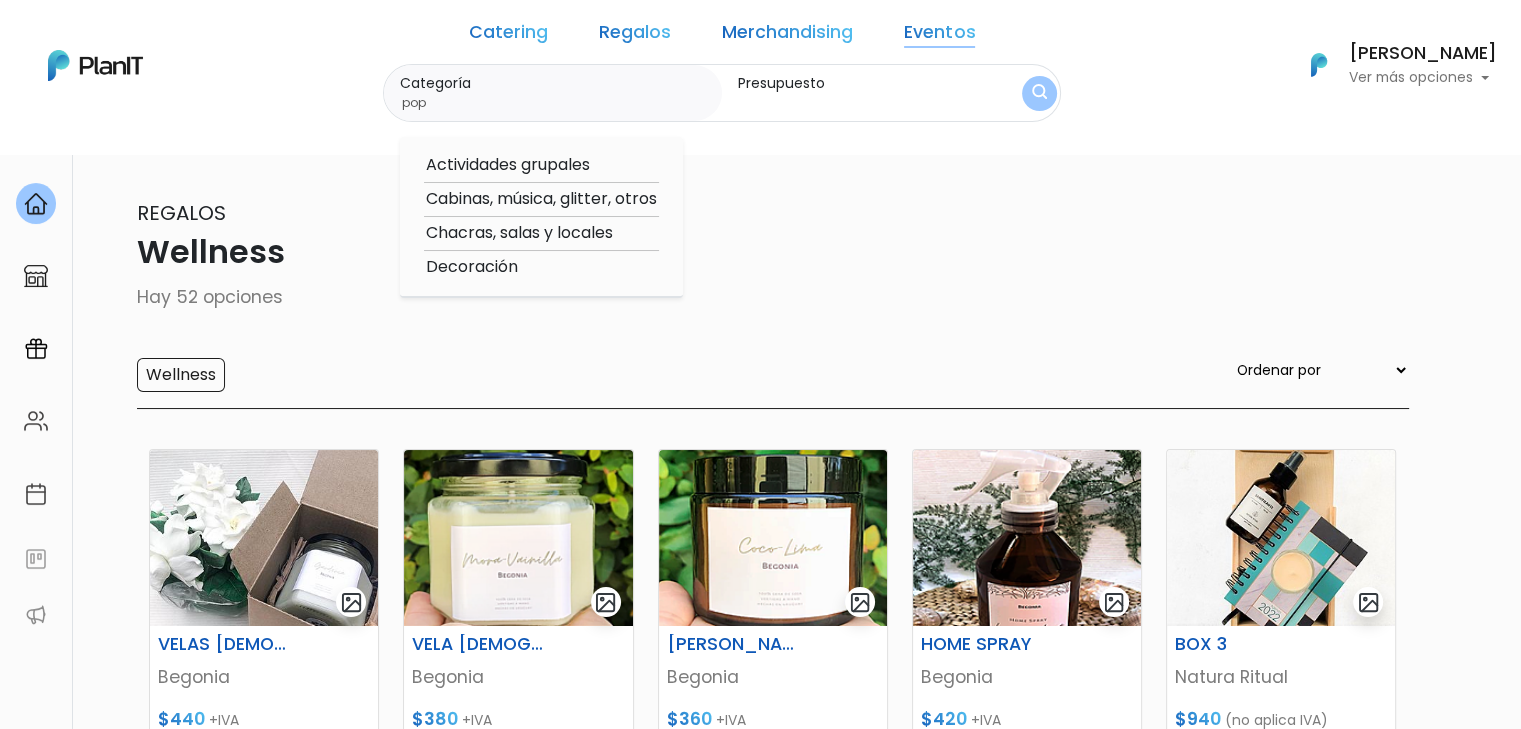 click at bounding box center (1039, 93) 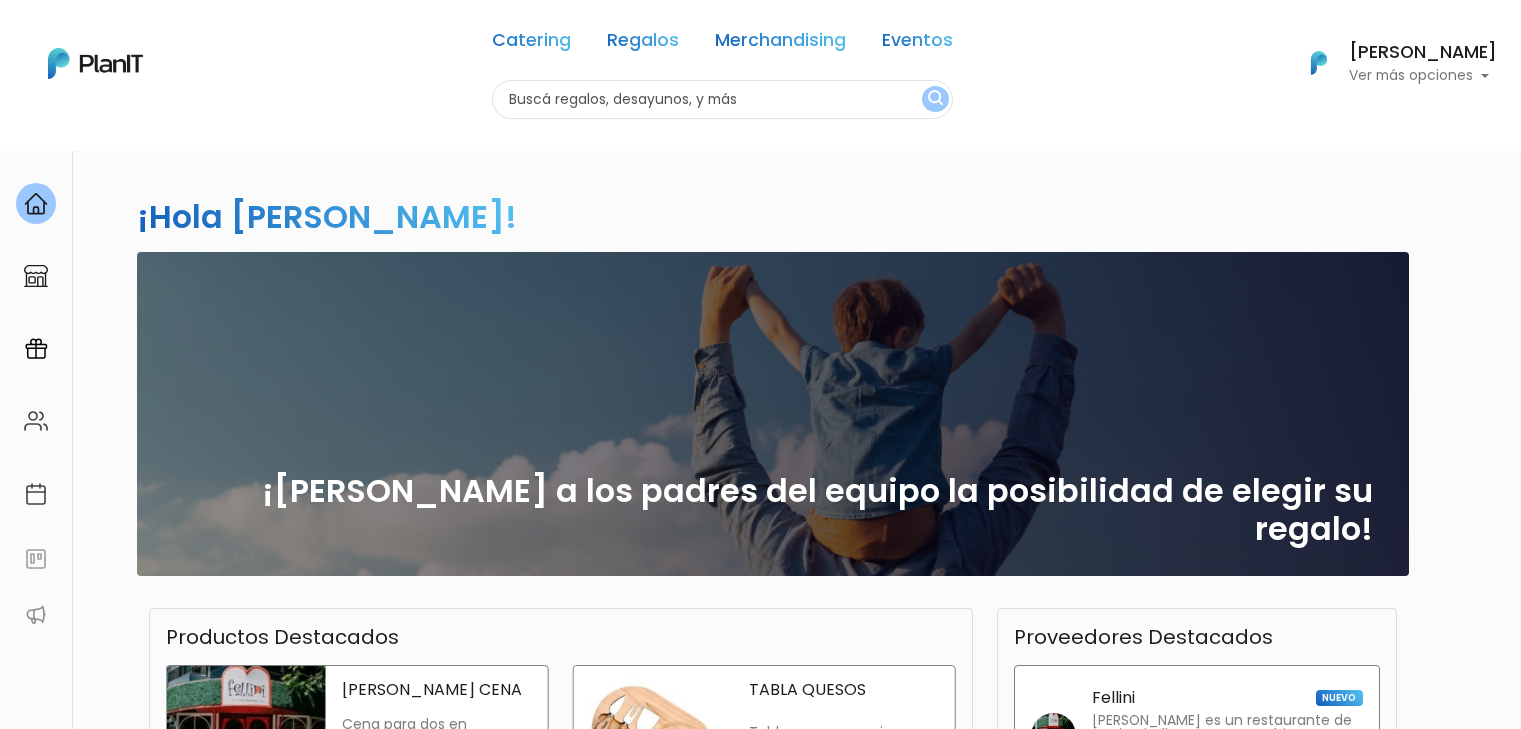 scroll, scrollTop: 0, scrollLeft: 0, axis: both 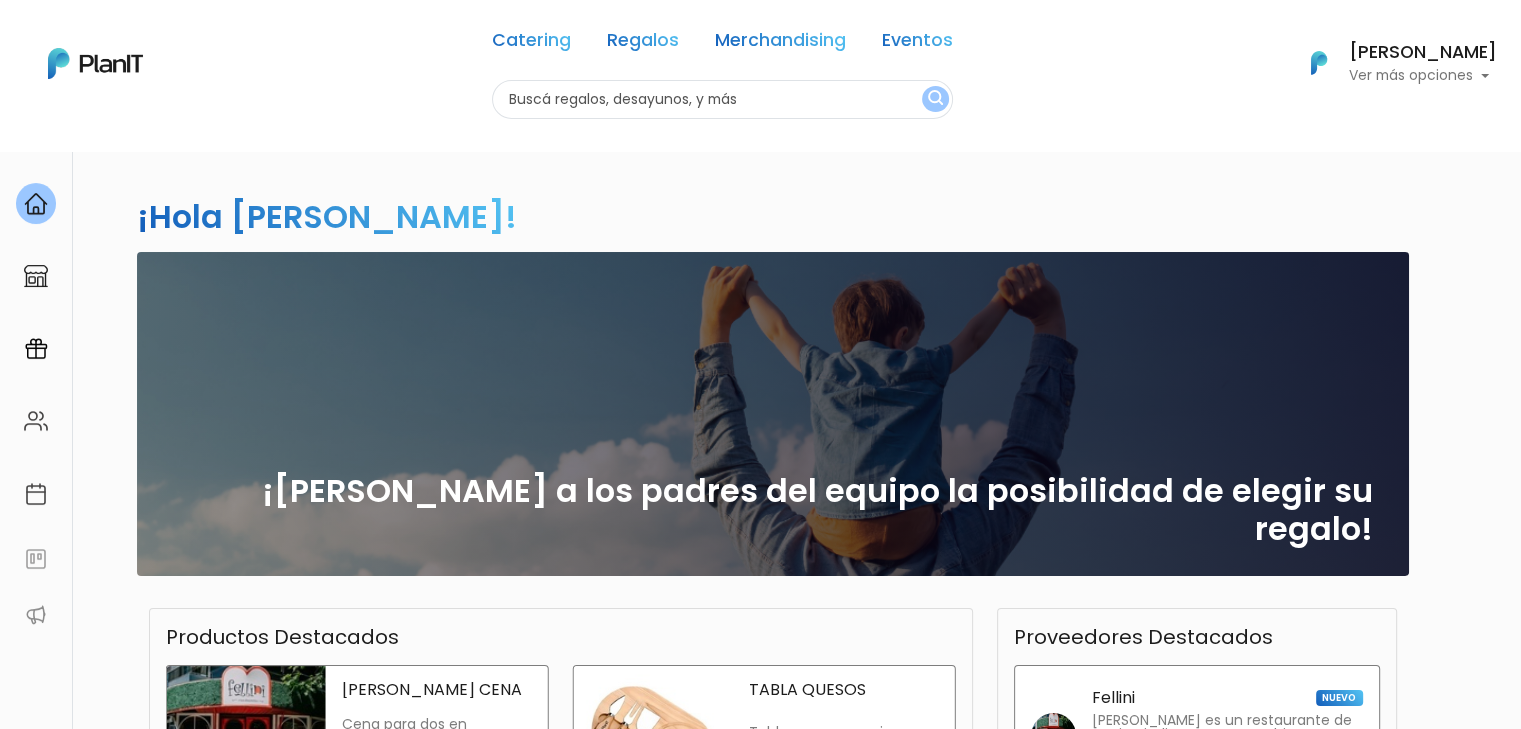 click at bounding box center [722, 99] 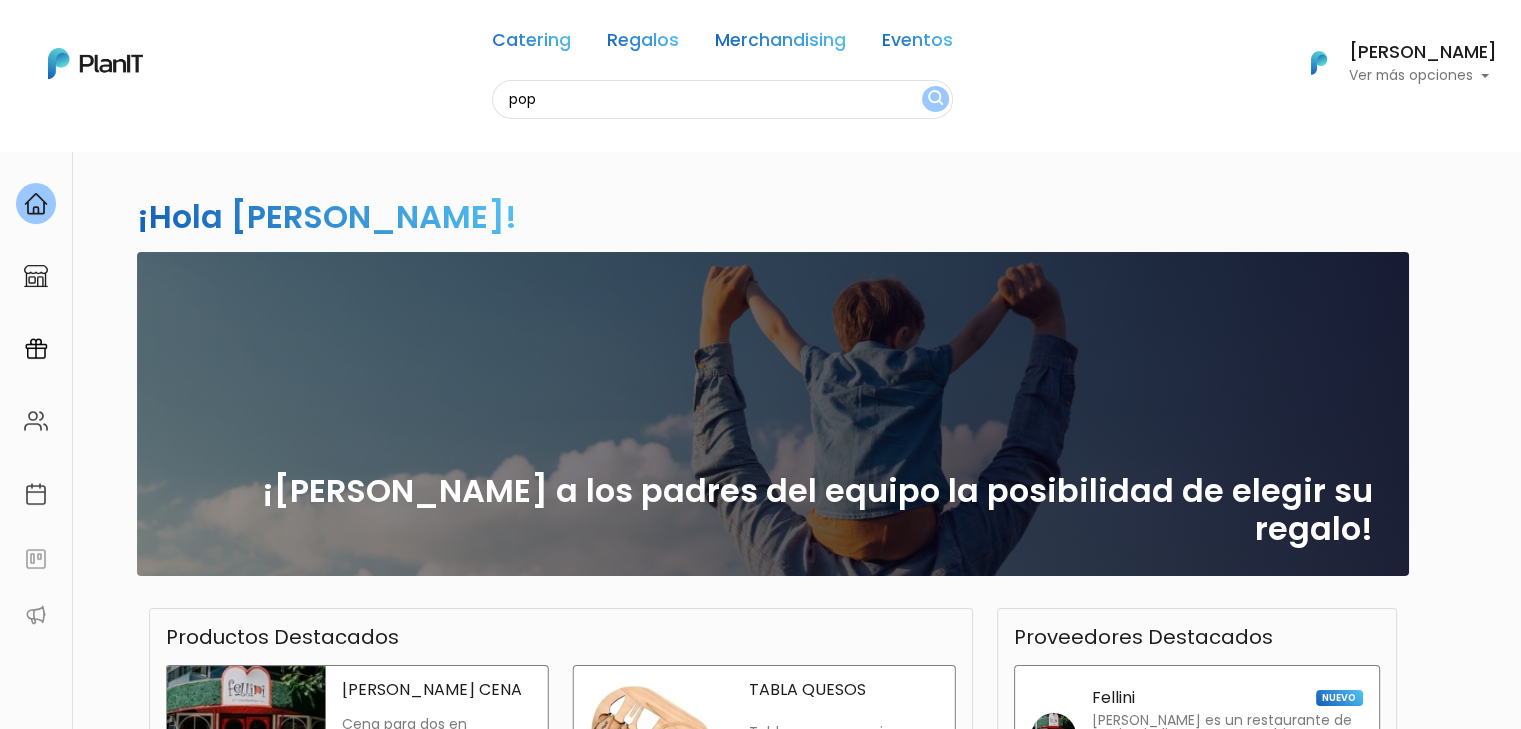 type on "pop" 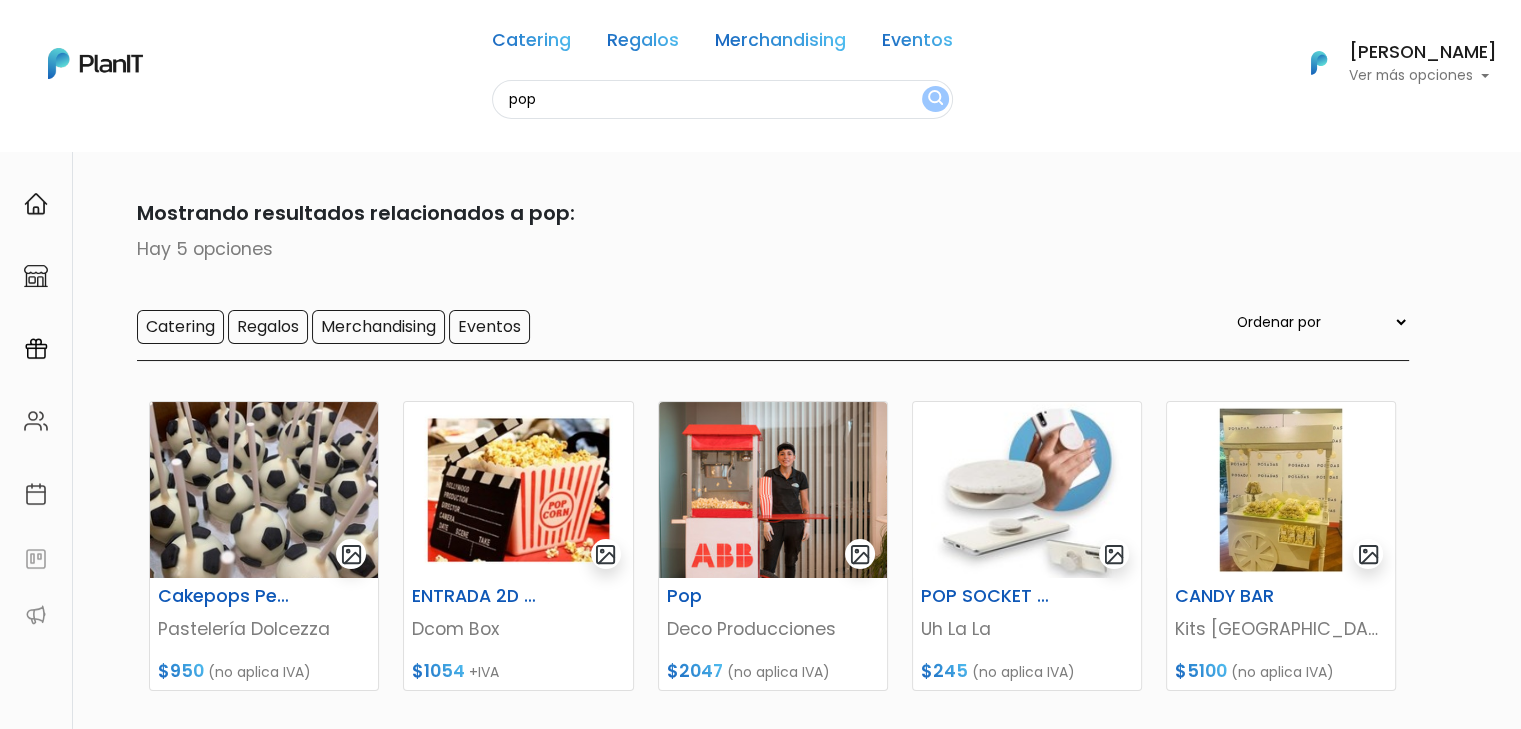 scroll, scrollTop: 289, scrollLeft: 0, axis: vertical 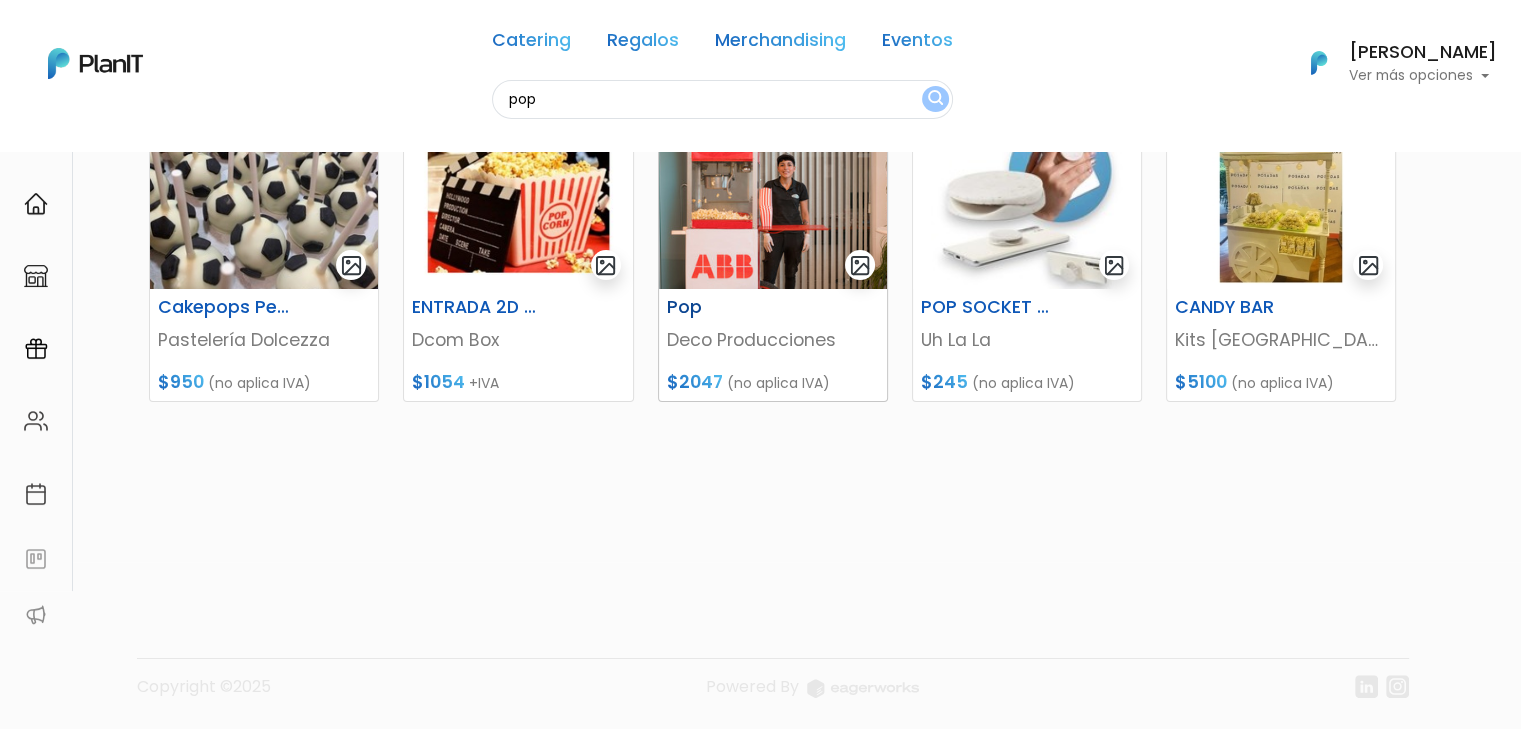 click at bounding box center (773, 201) 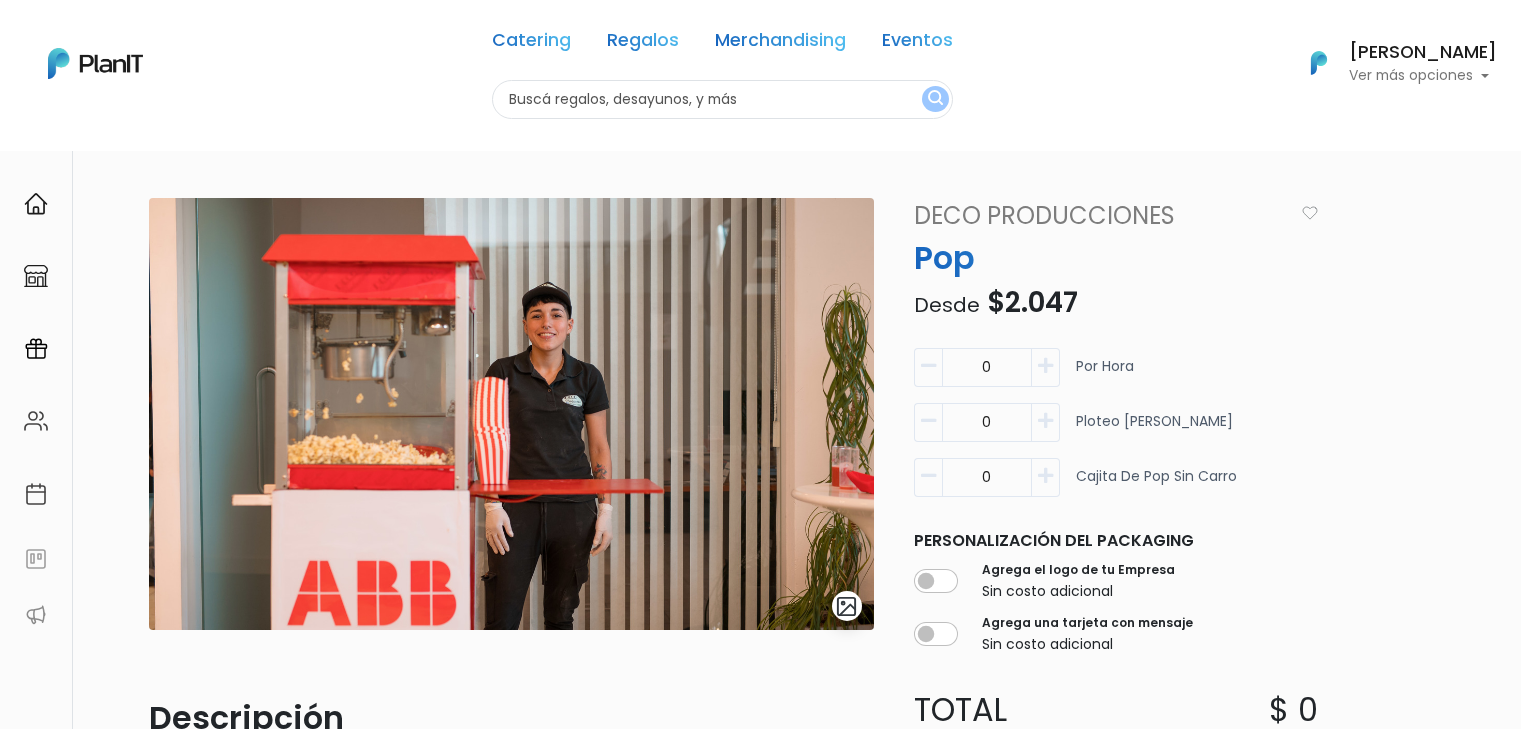 scroll, scrollTop: 0, scrollLeft: 0, axis: both 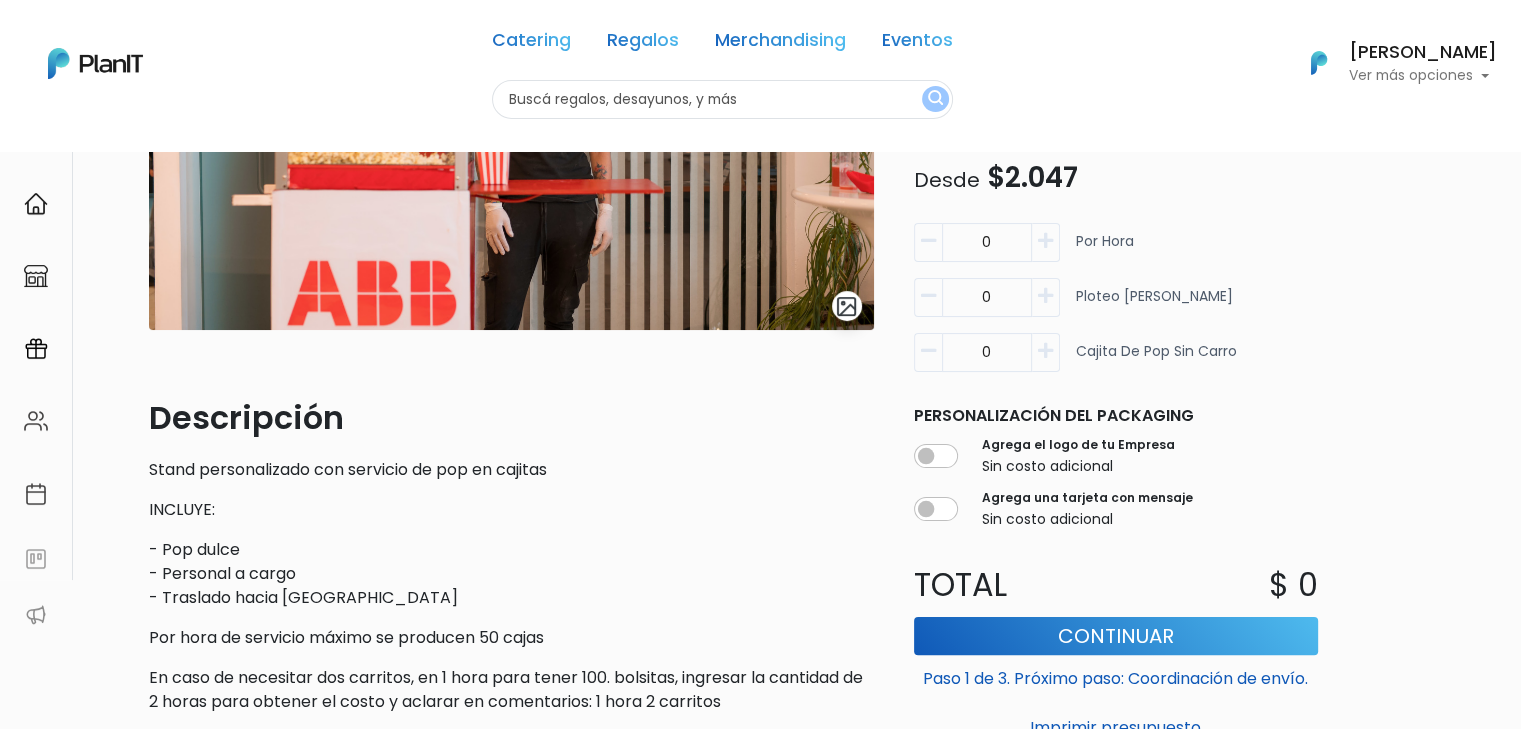 click at bounding box center (1045, 241) 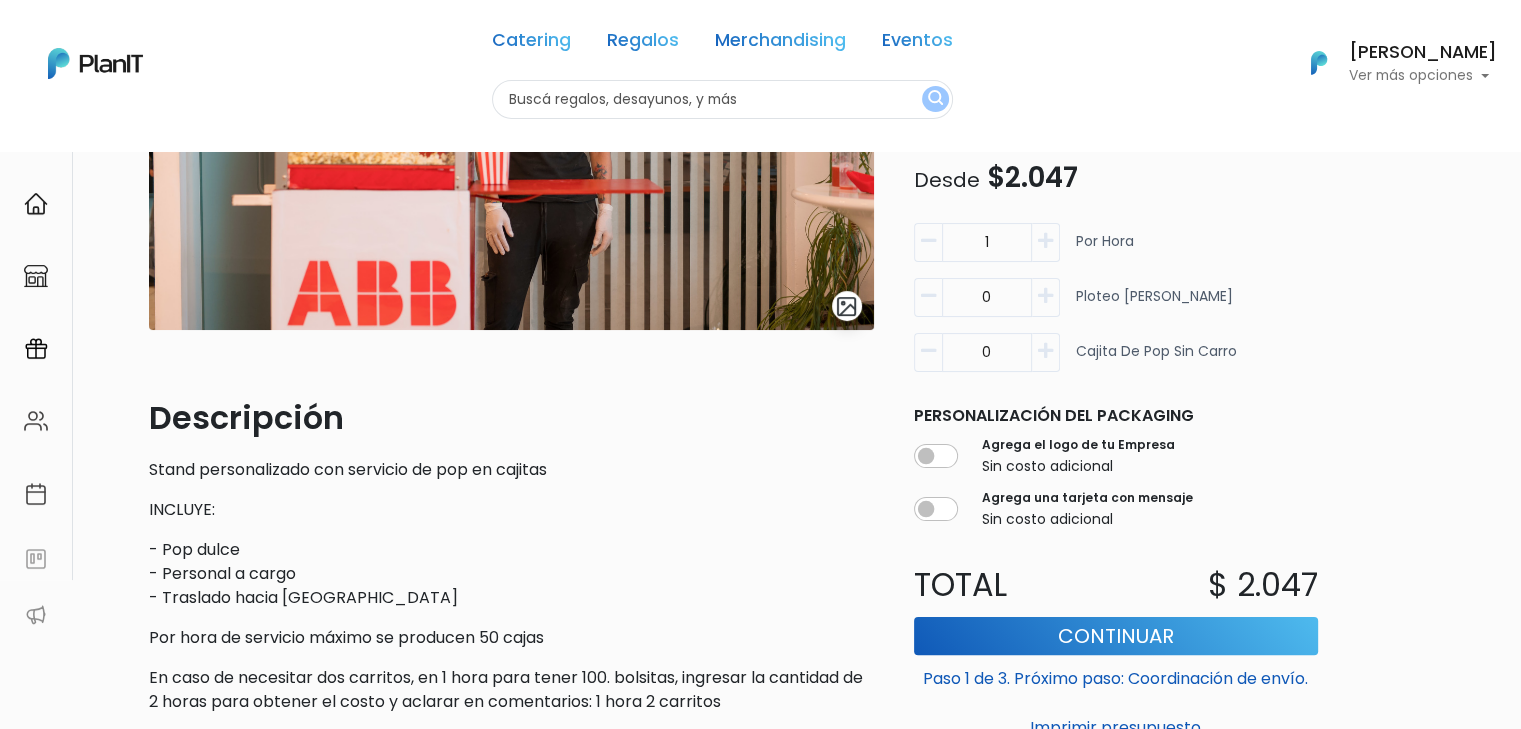 drag, startPoint x: 1051, startPoint y: 238, endPoint x: 1050, endPoint y: 266, distance: 28.01785 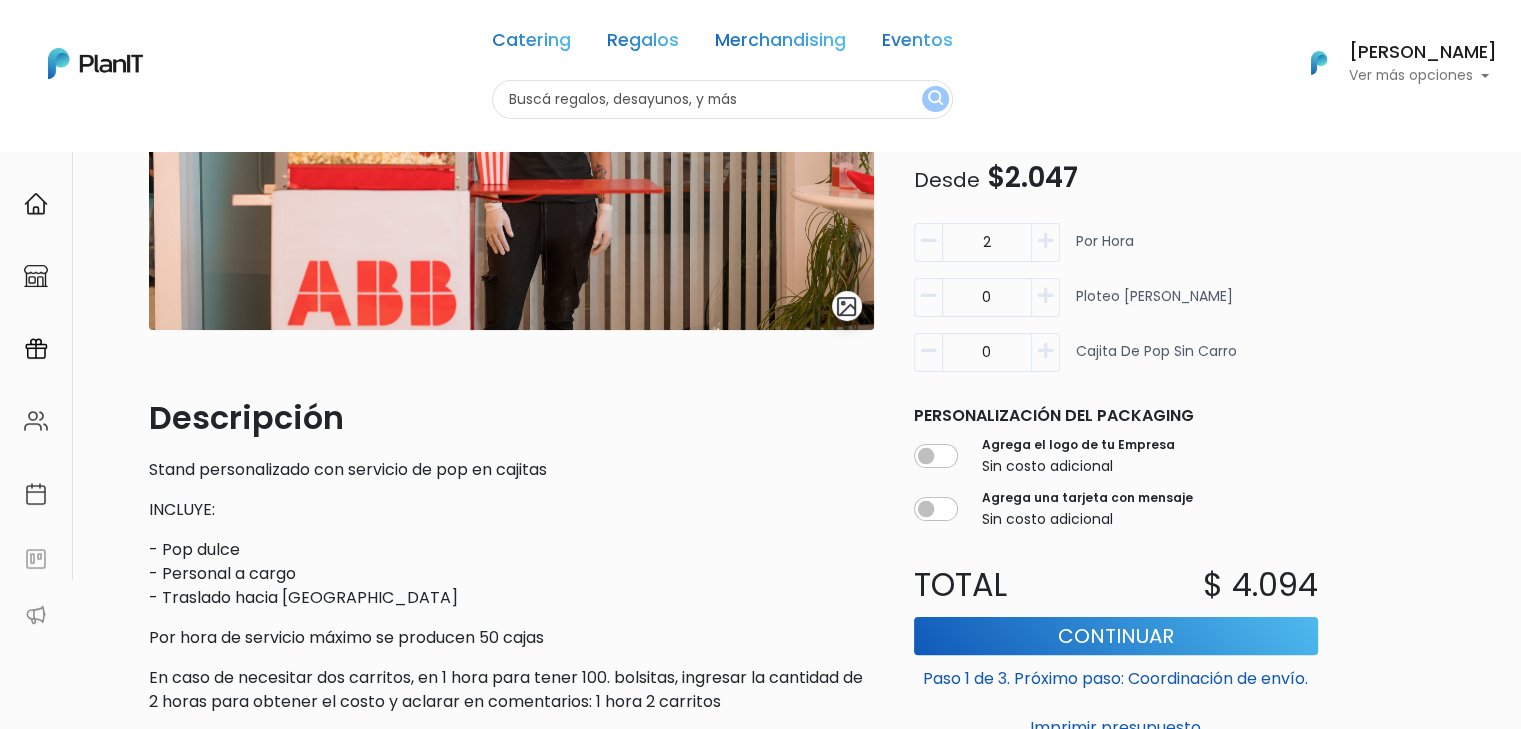 click at bounding box center [1045, 296] 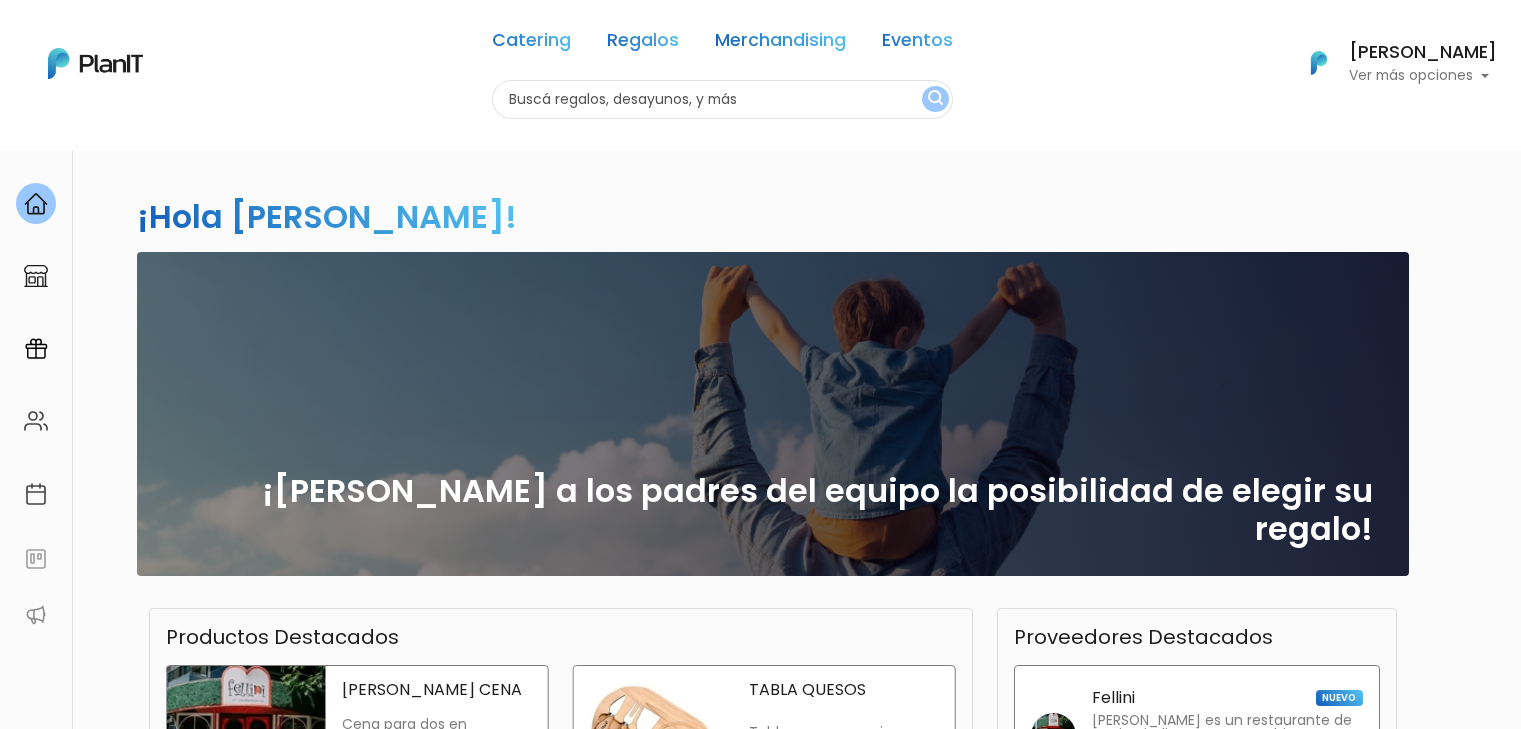 scroll, scrollTop: 0, scrollLeft: 0, axis: both 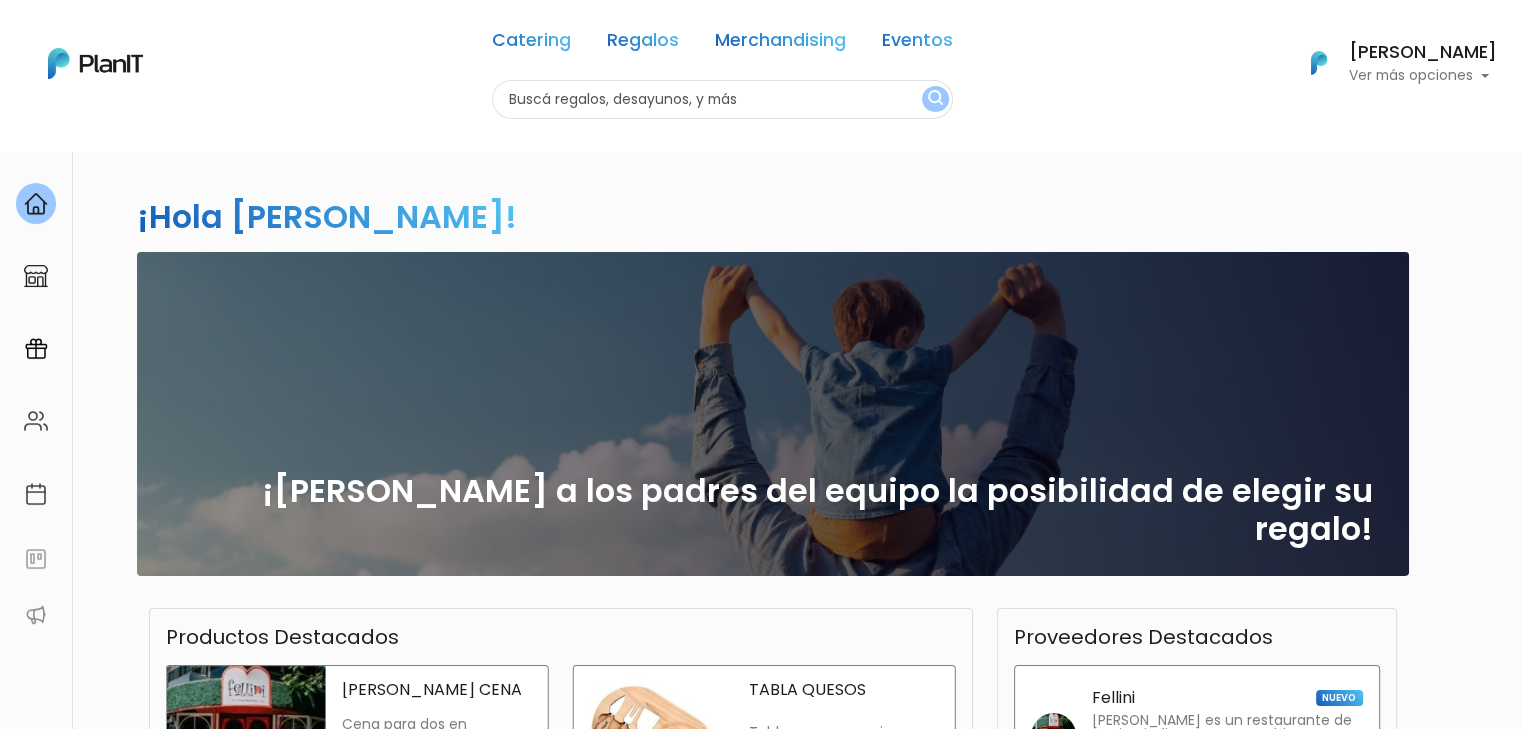 click on "Ver más opciones" at bounding box center (1423, 76) 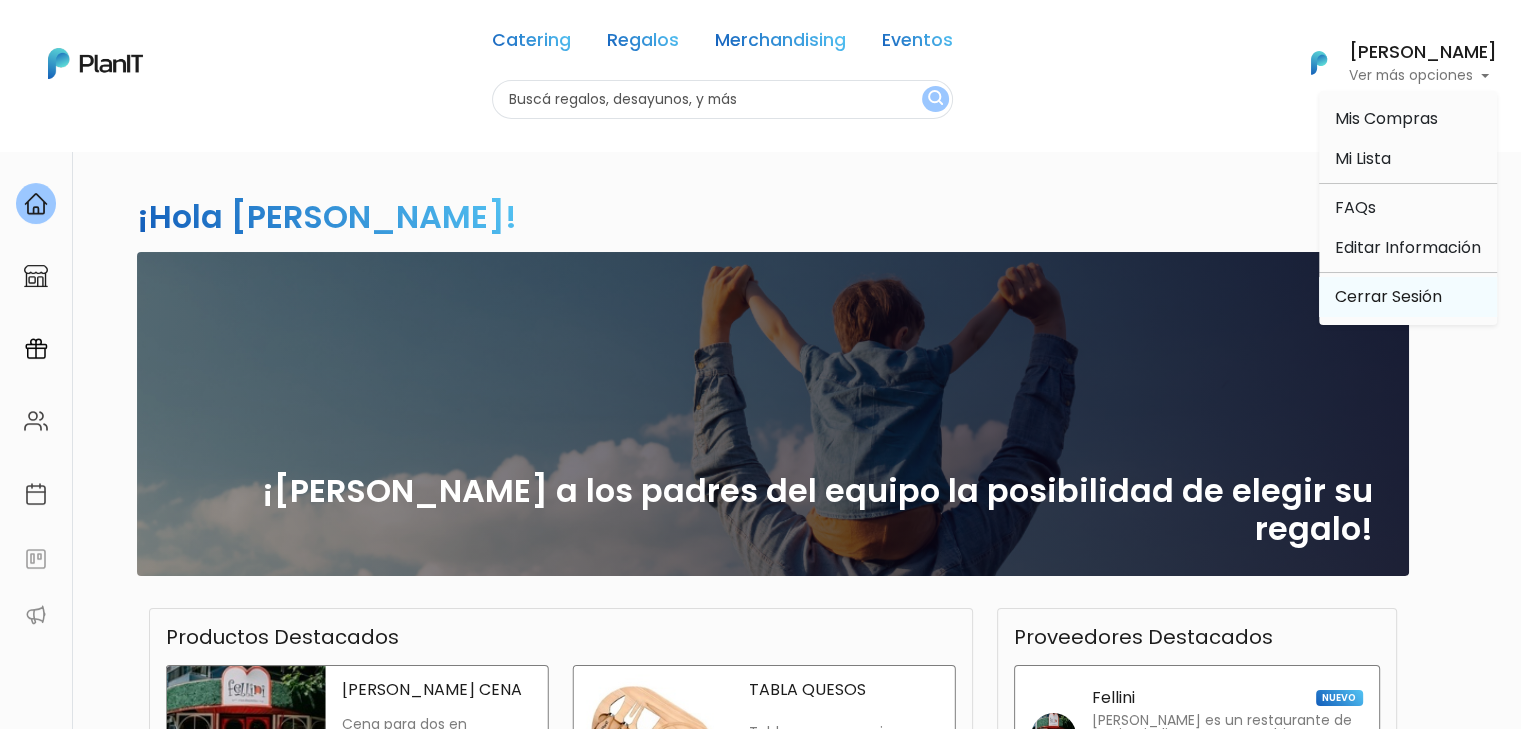 click on "Cerrar Sesión" at bounding box center [1408, 297] 